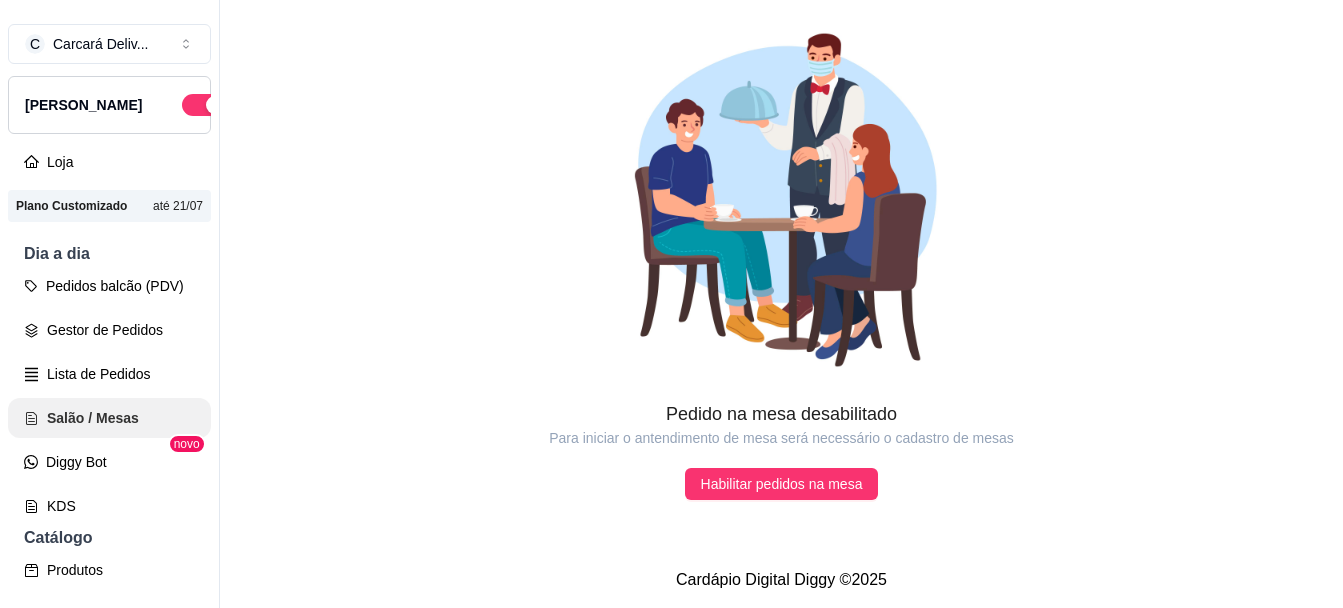 scroll, scrollTop: 0, scrollLeft: 0, axis: both 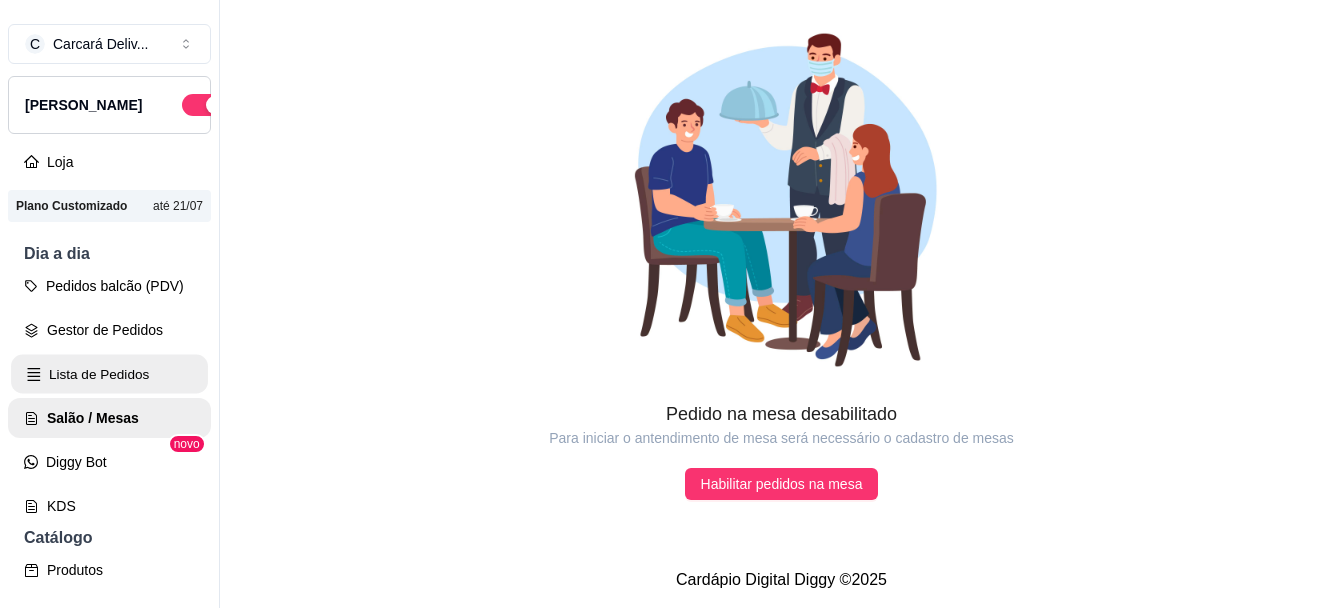 click on "Lista de Pedidos" at bounding box center [109, 374] 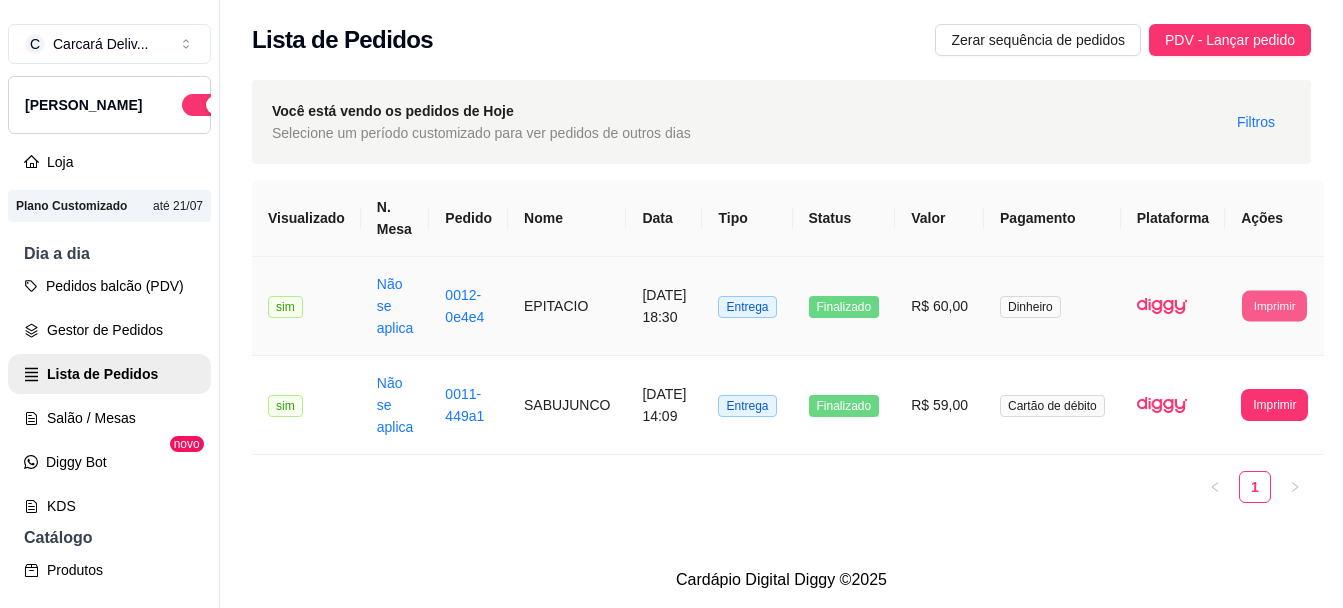 click on "Imprimir" at bounding box center (1274, 305) 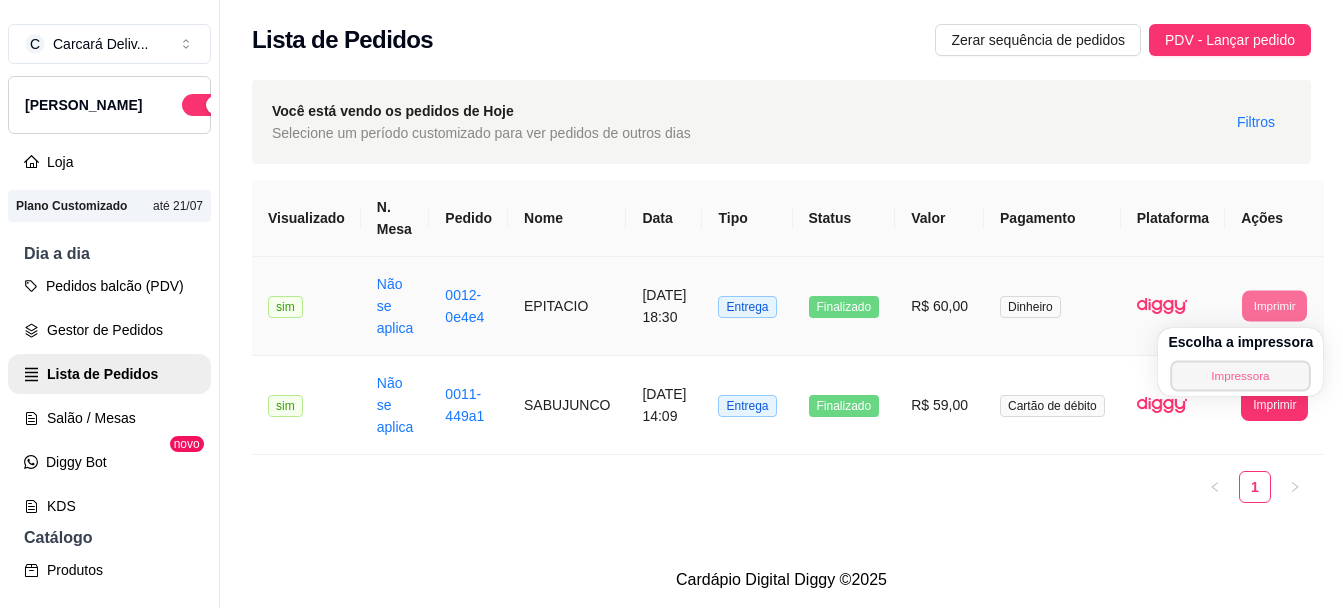 click on "Impressora" at bounding box center [1241, 375] 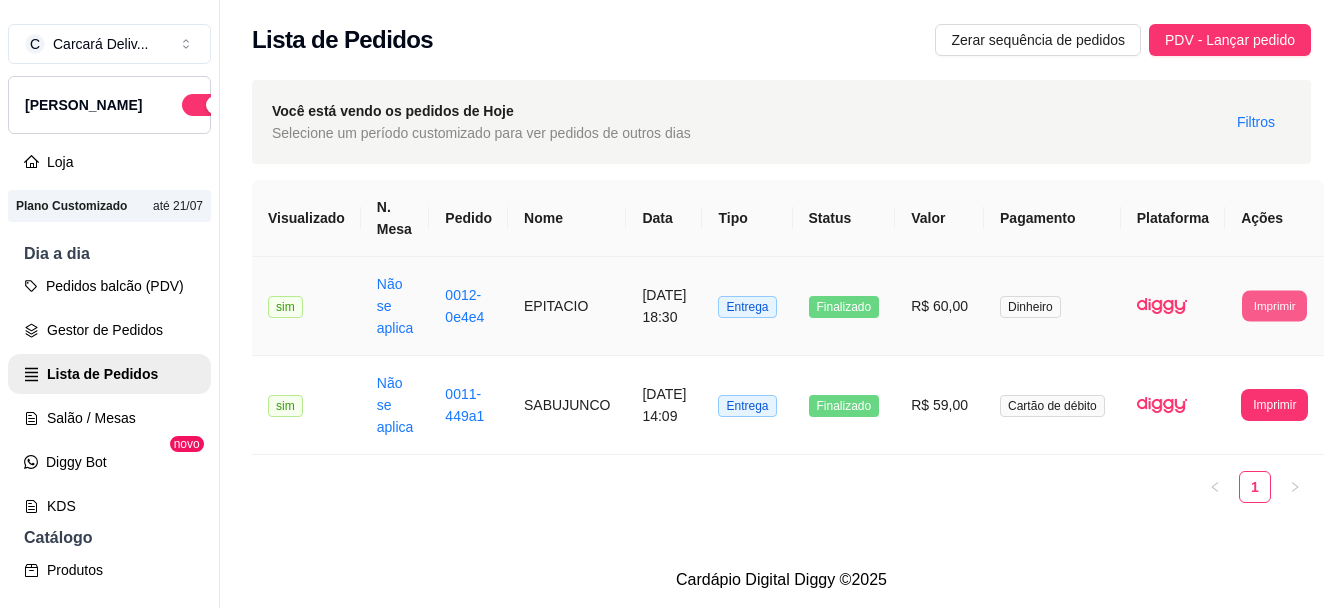 click on "Imprimir" at bounding box center (1274, 305) 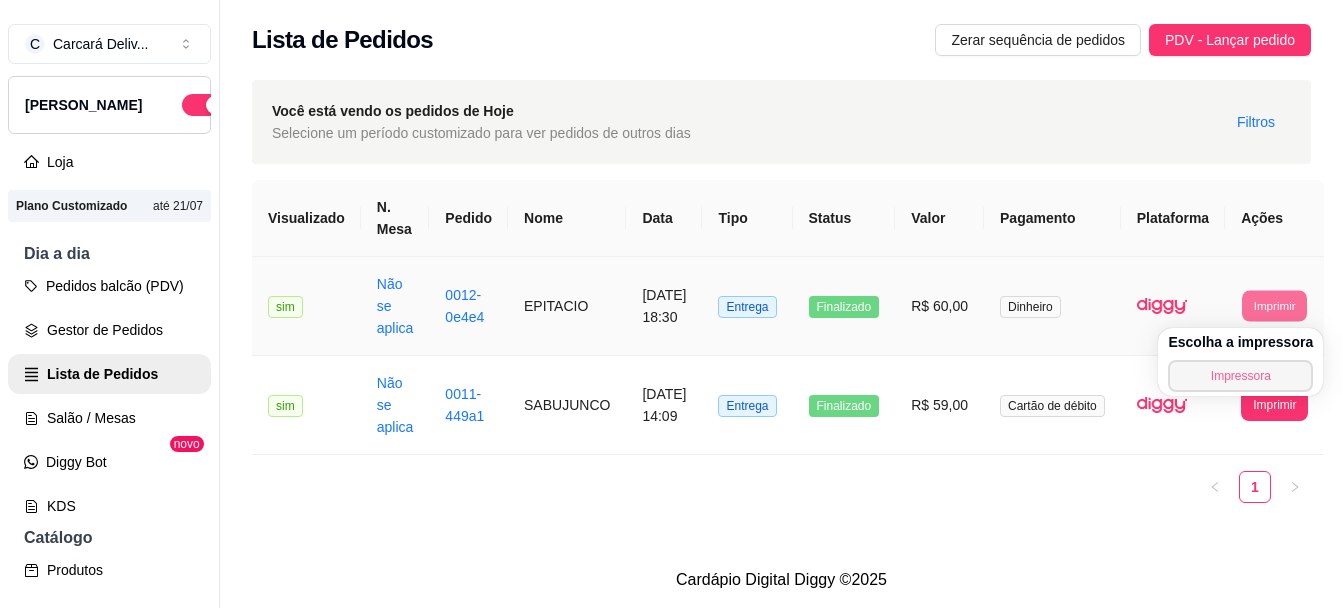 click on "Impressora" at bounding box center [1240, 376] 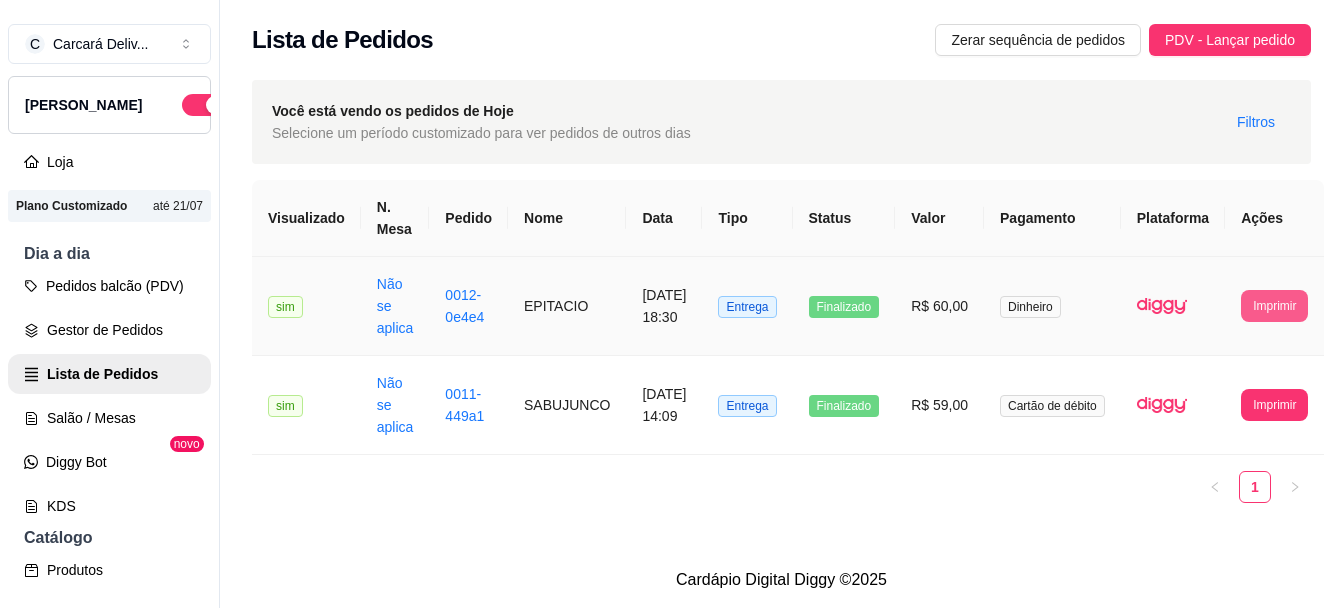 click on "**********" at bounding box center (1274, 306) 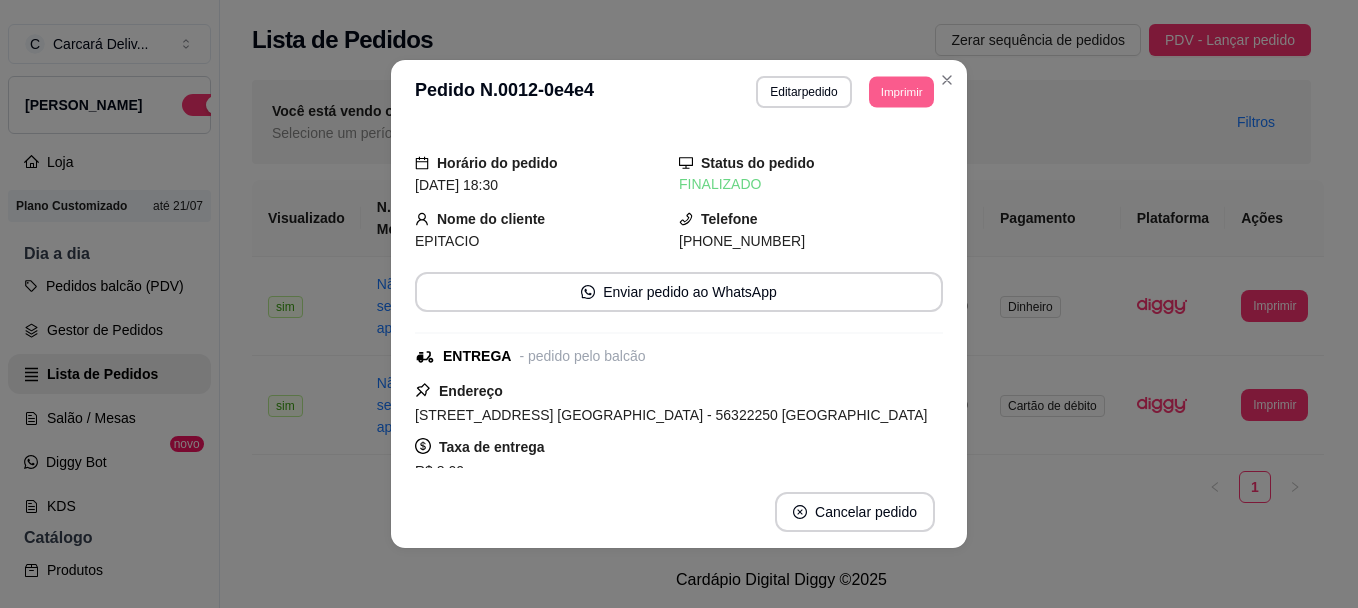 click on "Imprimir" at bounding box center (901, 91) 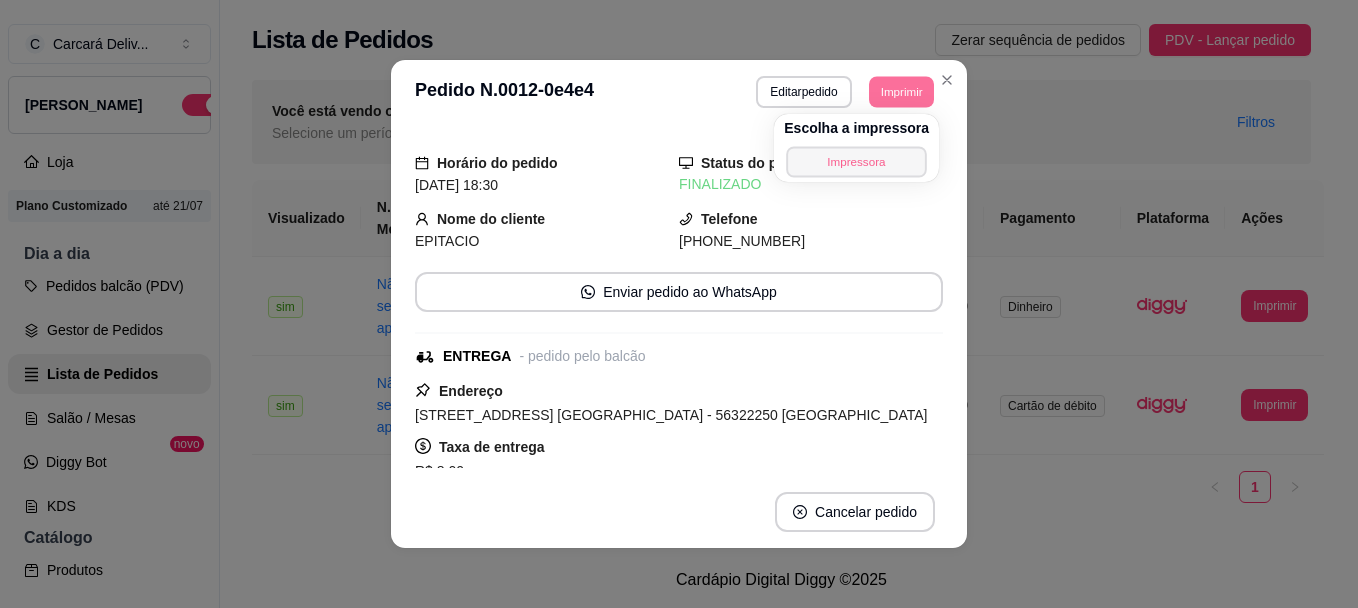 click on "Impressora" at bounding box center (856, 161) 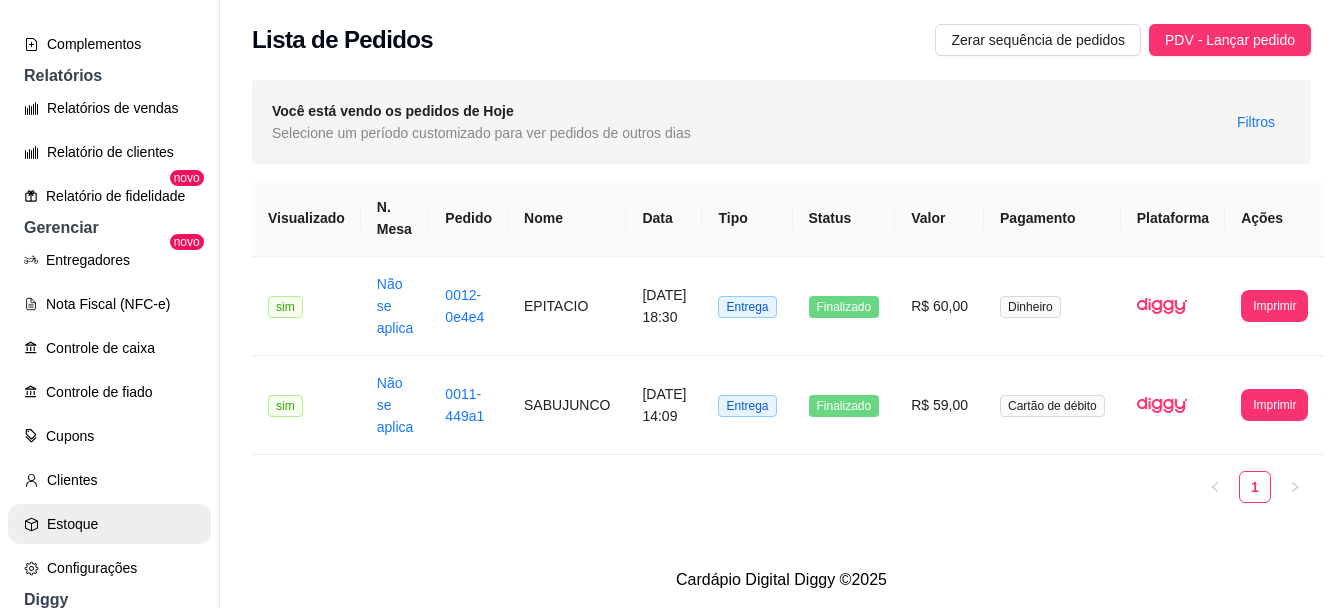 scroll, scrollTop: 762, scrollLeft: 0, axis: vertical 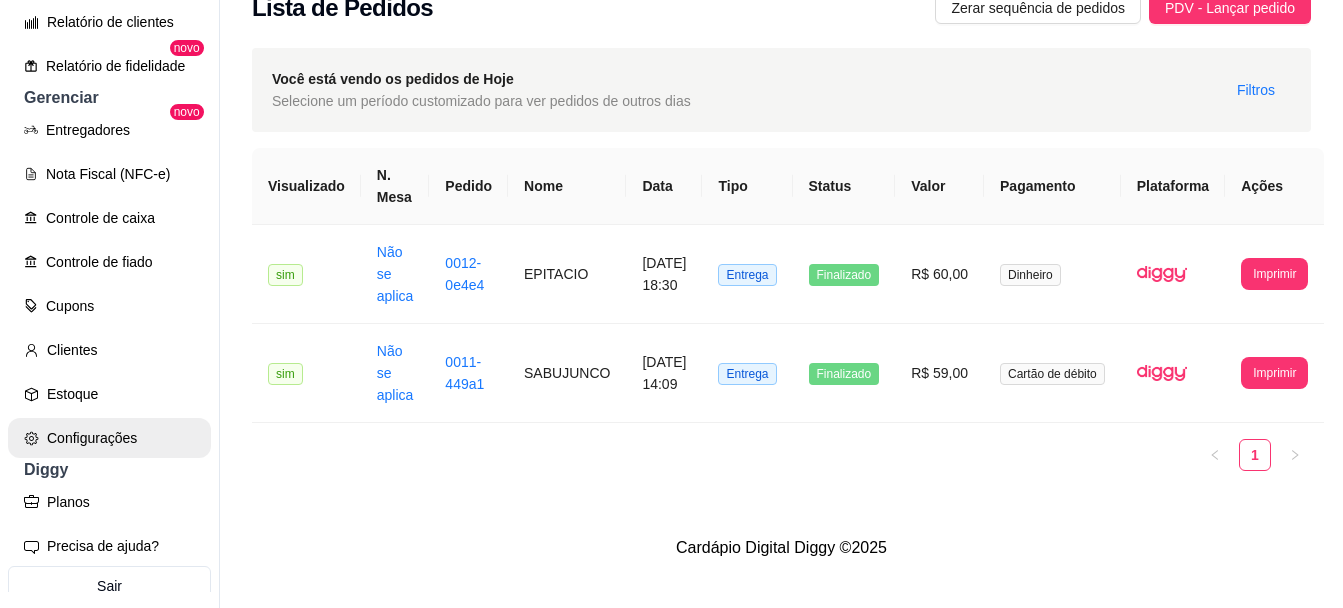 click on "Configurações" at bounding box center (109, 438) 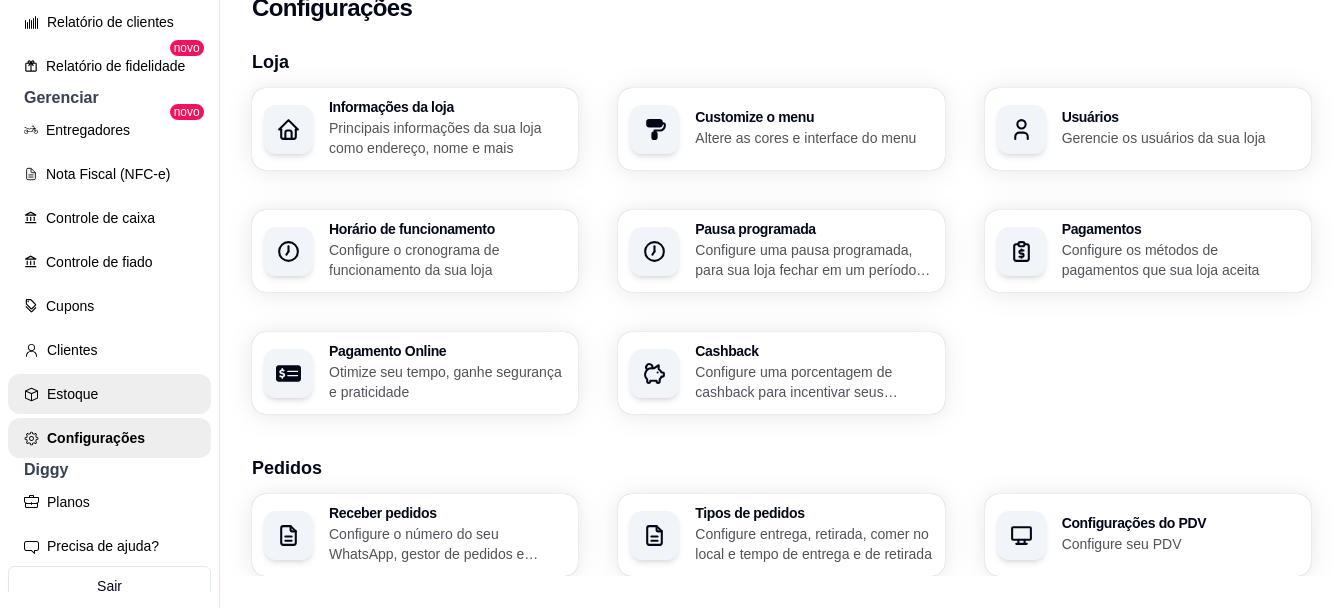 scroll, scrollTop: 0, scrollLeft: 0, axis: both 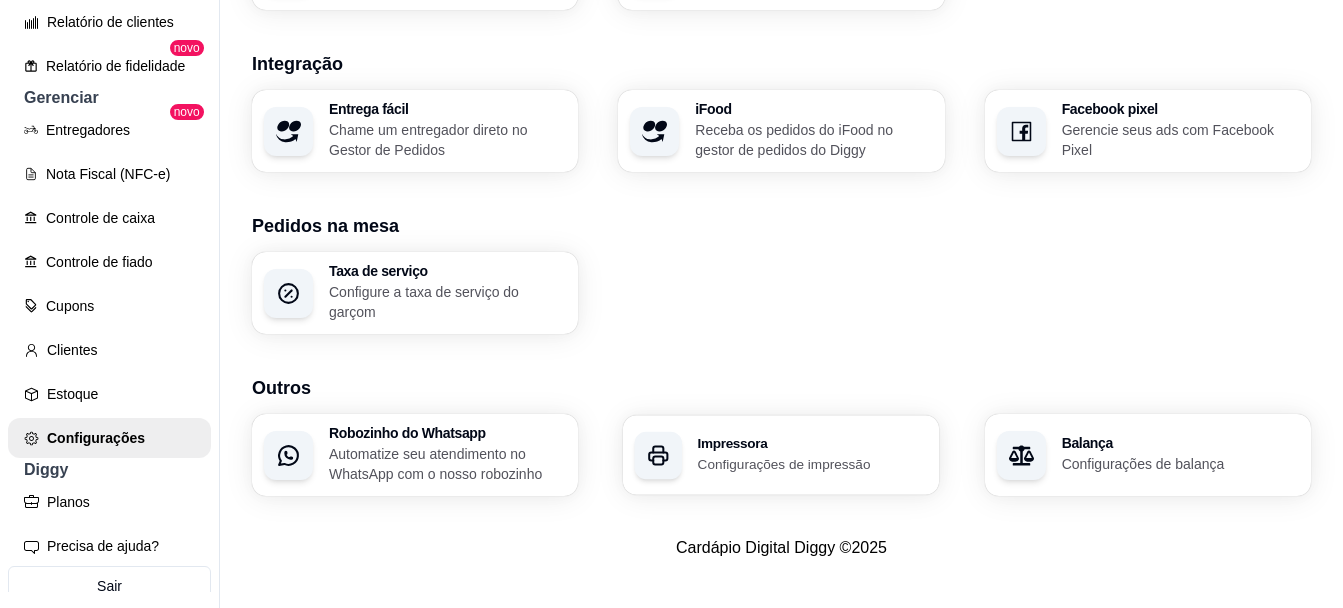 click on "Impressora Configurações de impressão" at bounding box center (781, 455) 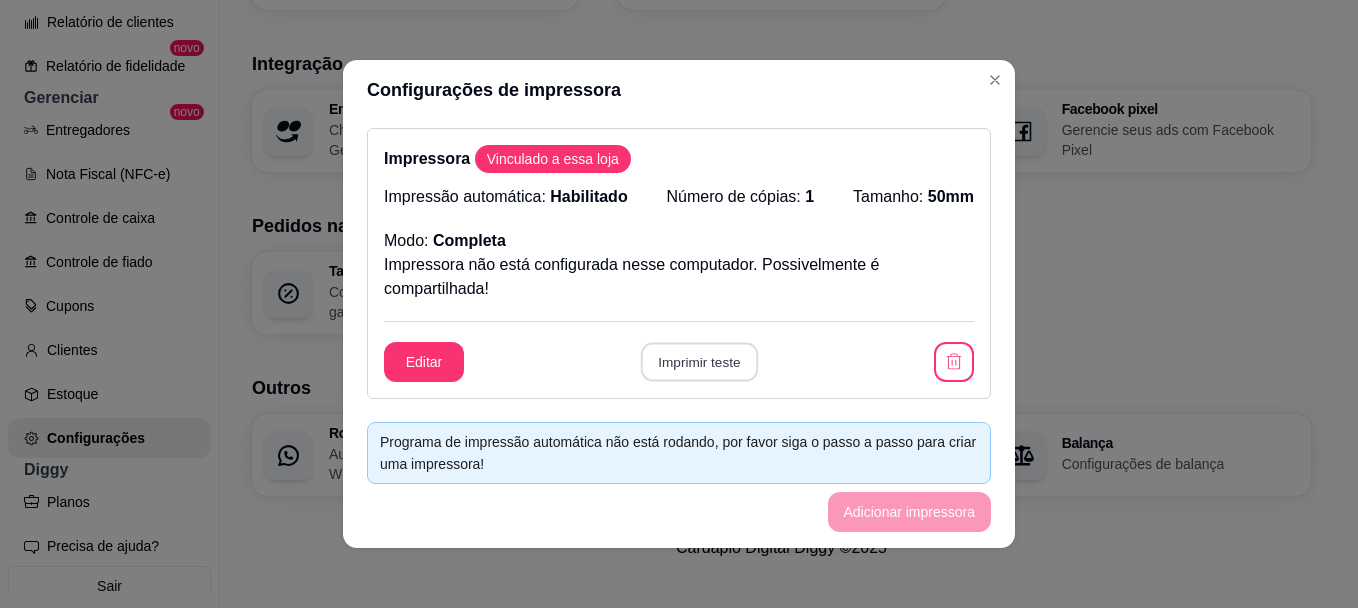 click on "Imprimir teste" at bounding box center [698, 362] 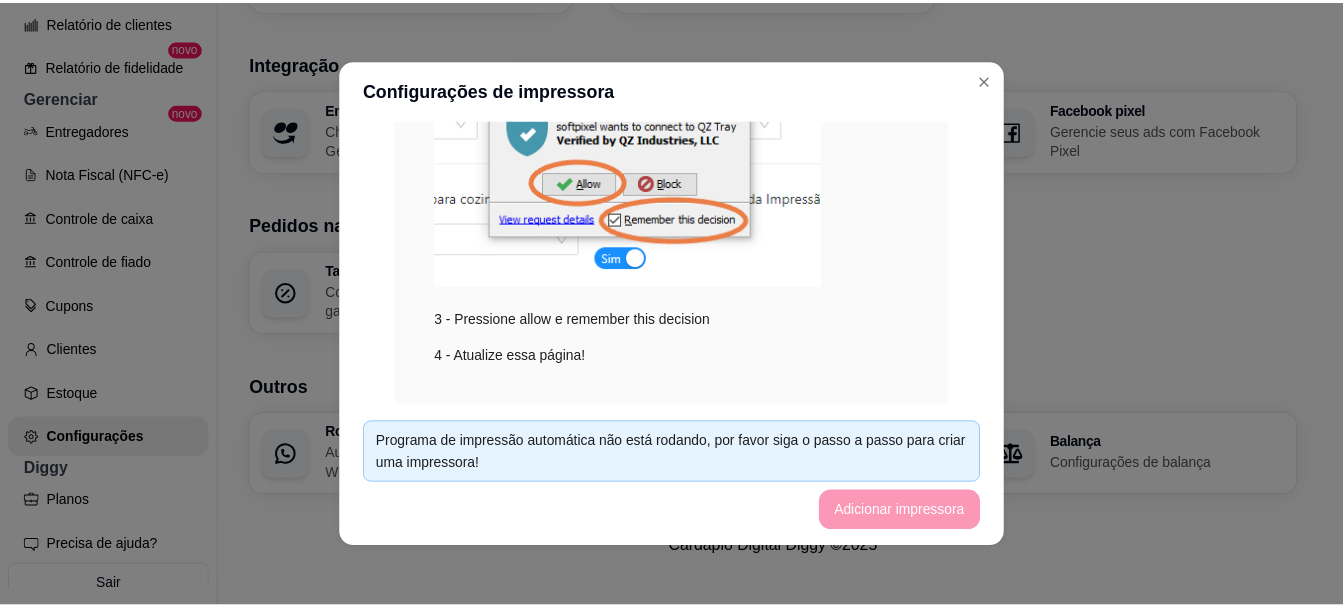 scroll, scrollTop: 807, scrollLeft: 0, axis: vertical 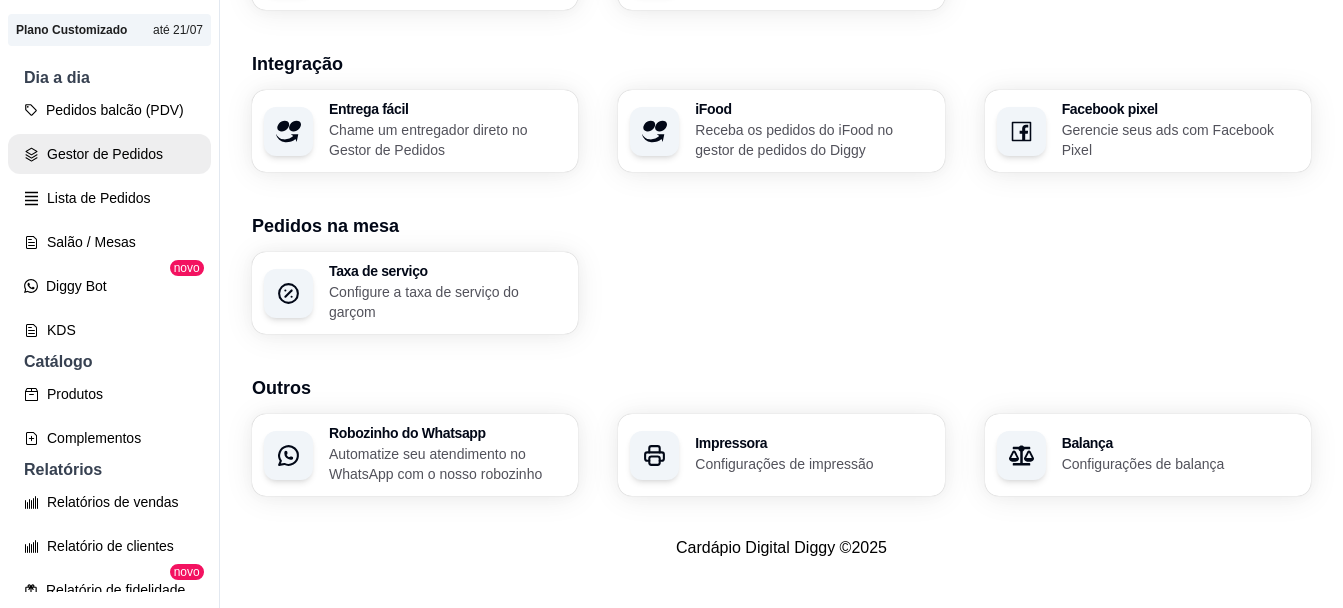 click on "Gestor de Pedidos" at bounding box center [109, 154] 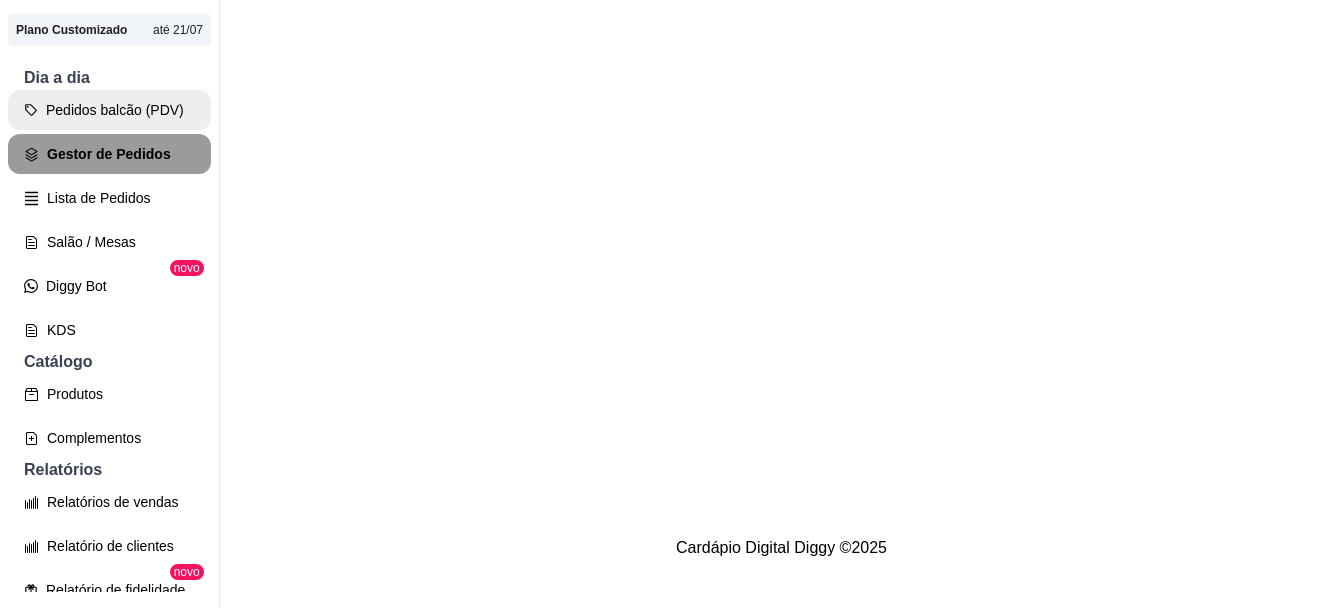 scroll, scrollTop: 0, scrollLeft: 0, axis: both 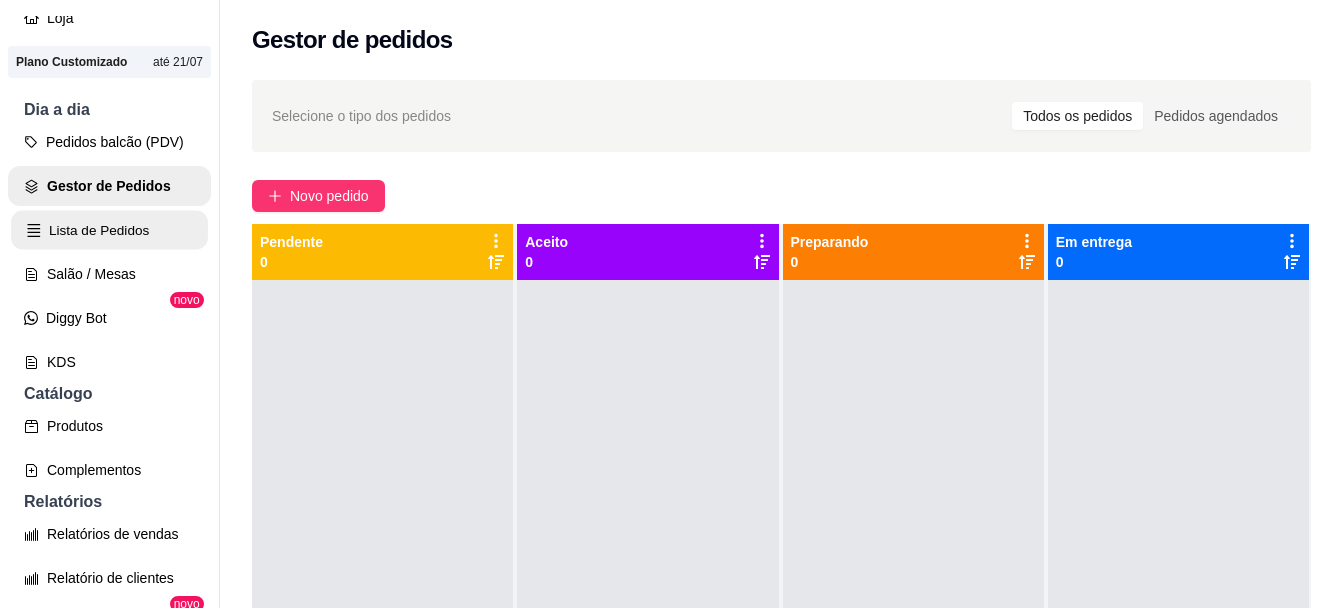 click on "Lista de Pedidos" at bounding box center [109, 230] 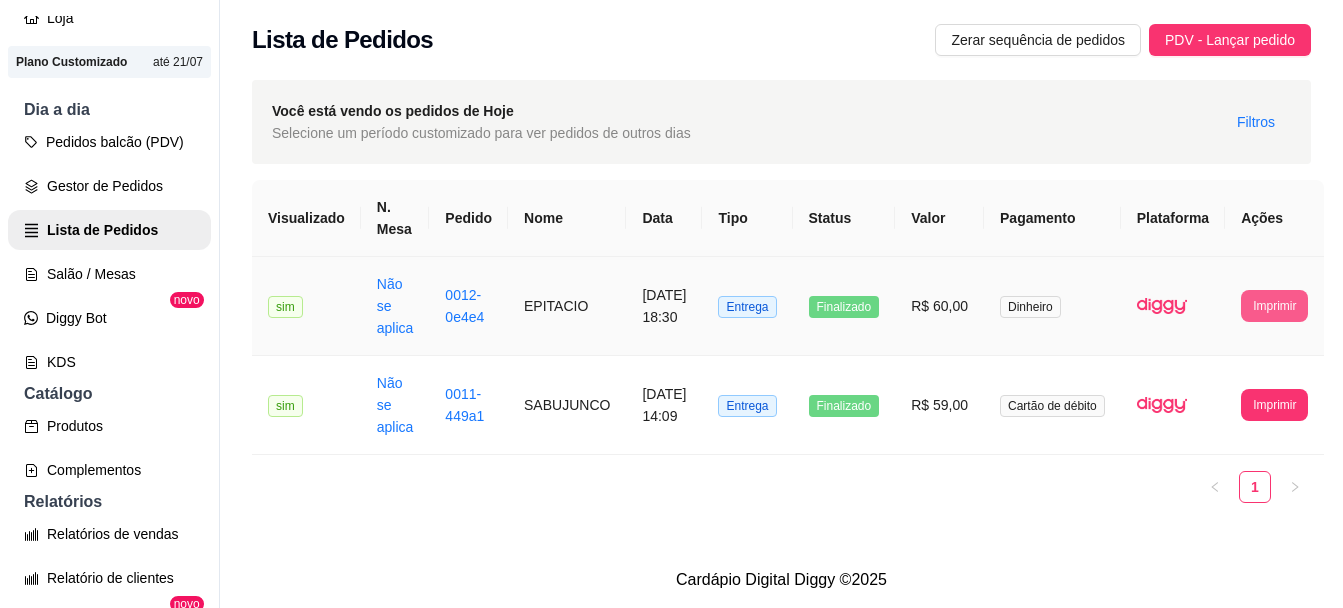 click on "Imprimir" at bounding box center (1274, 306) 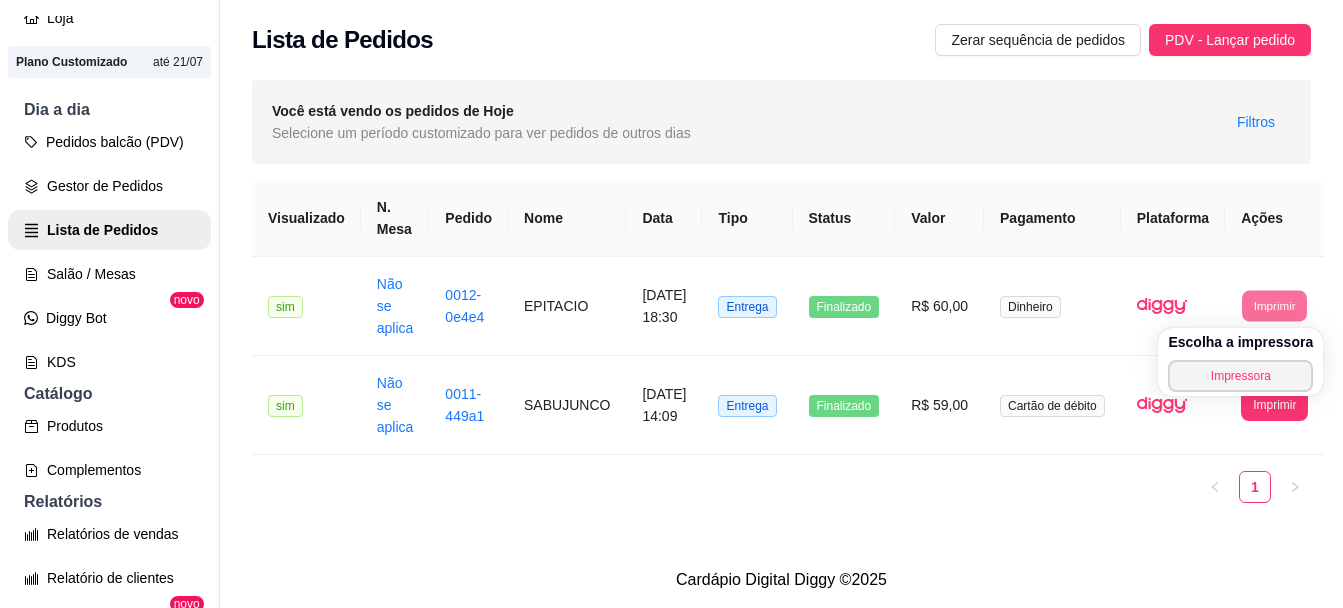 scroll, scrollTop: 144, scrollLeft: 0, axis: vertical 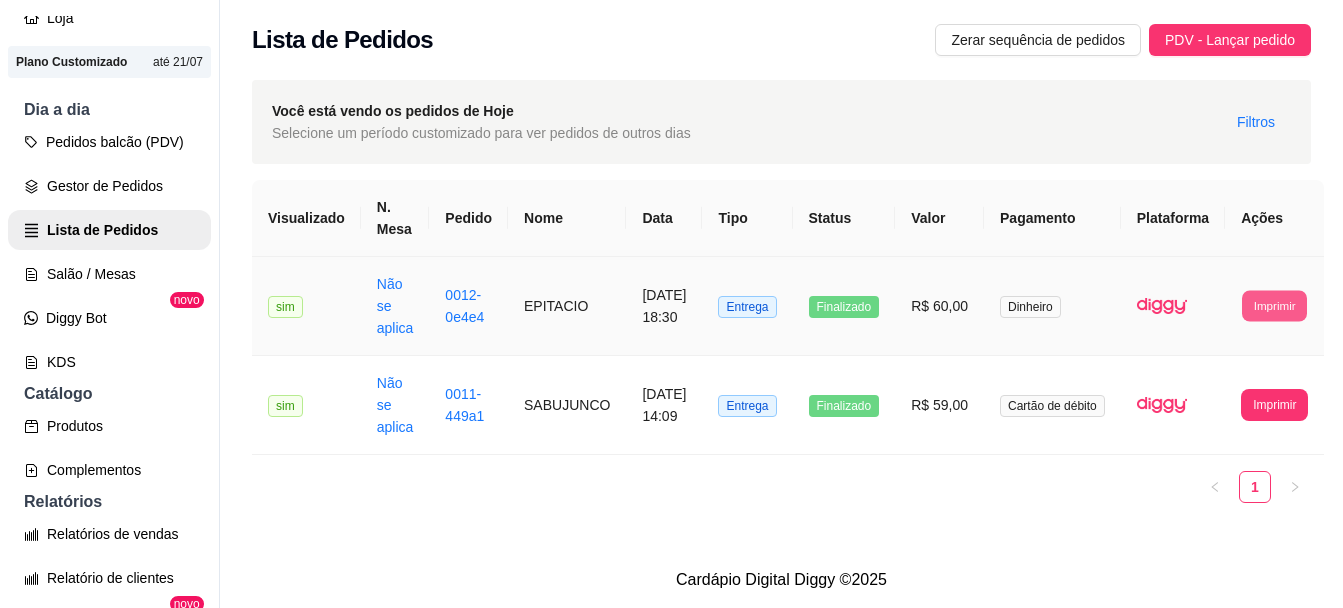click on "Imprimir" at bounding box center [1274, 305] 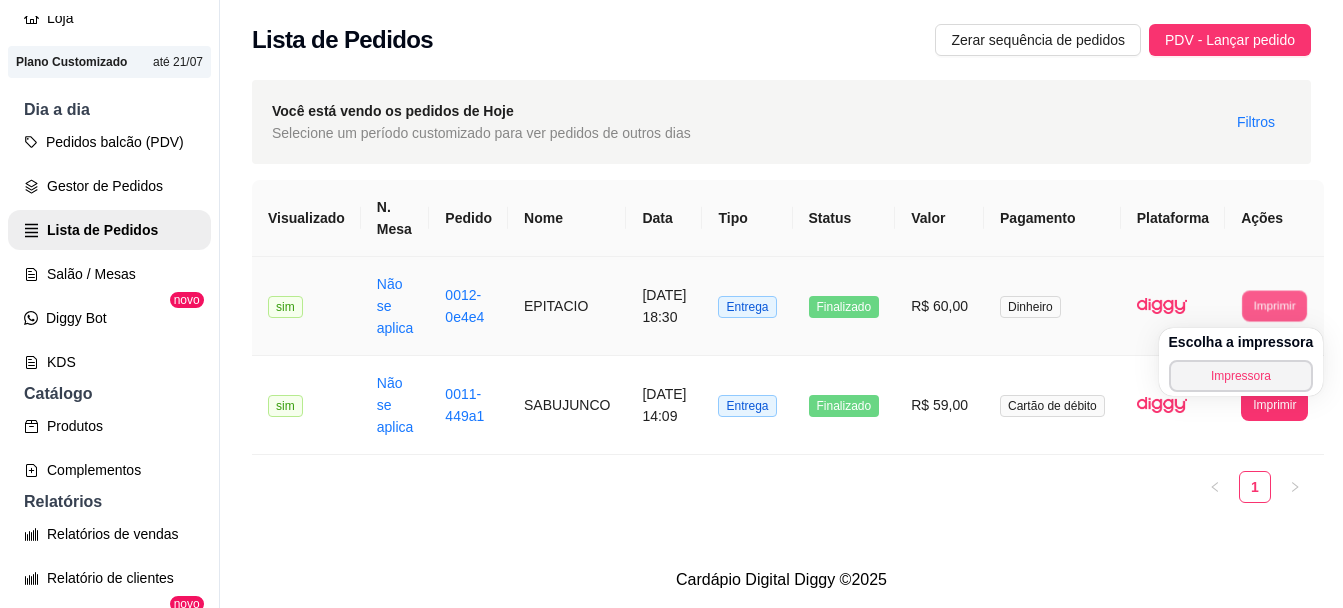 click on "Imprimir" at bounding box center (1274, 305) 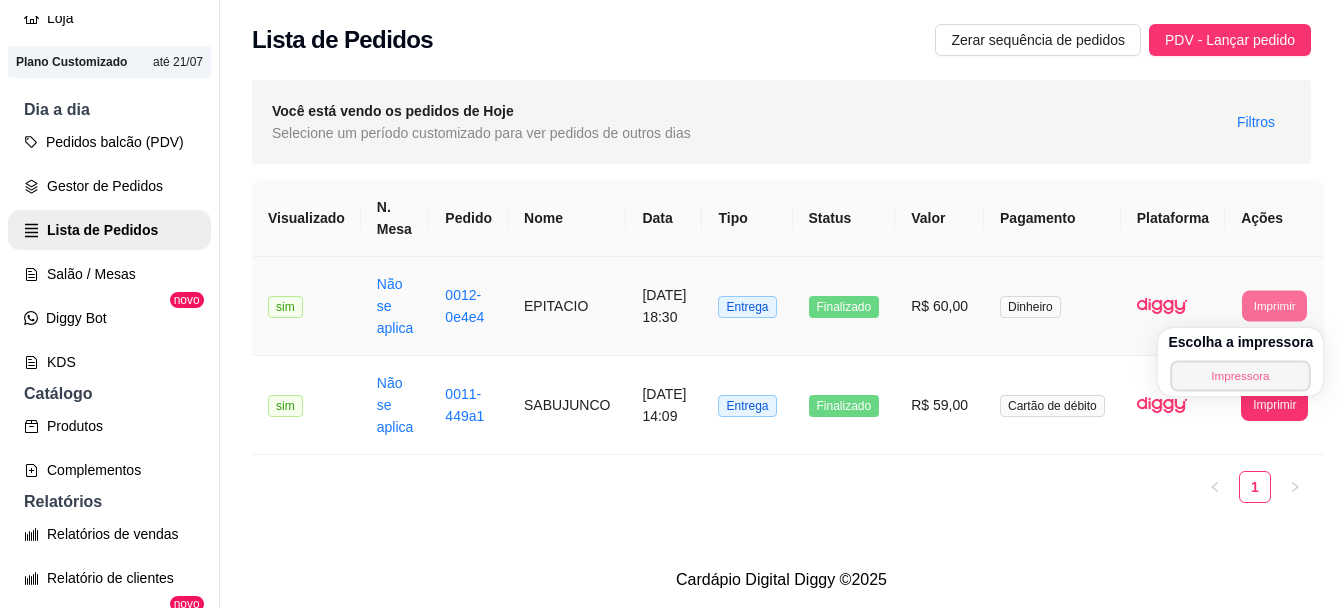 click on "Impressora" at bounding box center (1241, 375) 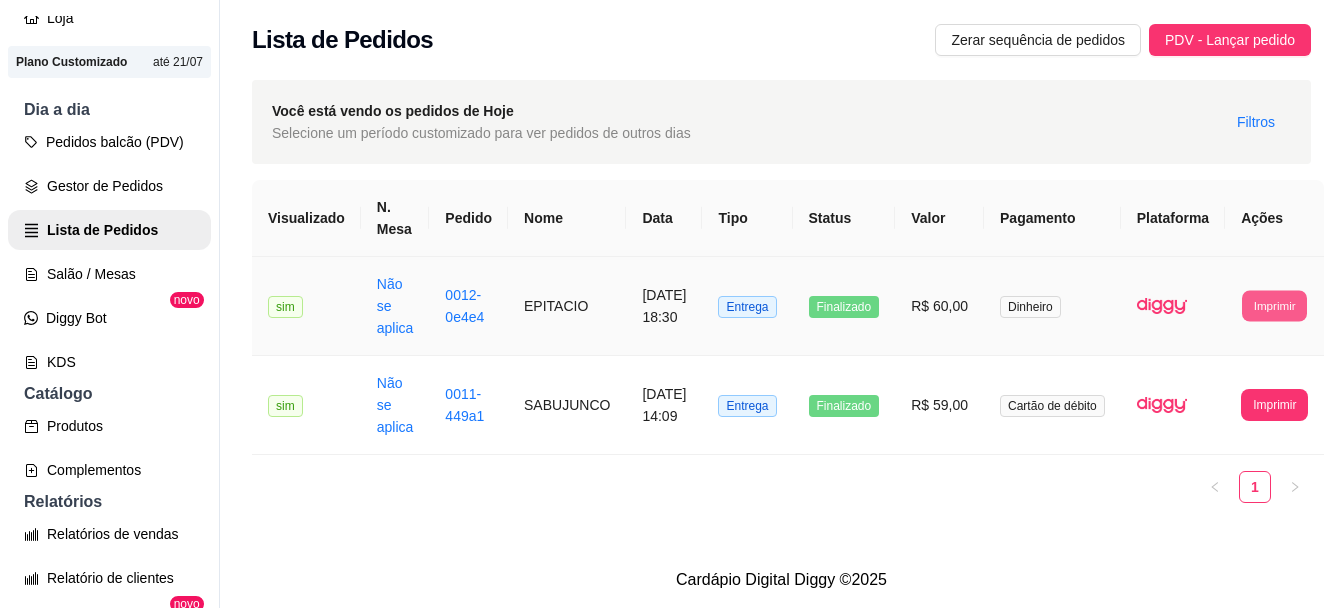 click on "Imprimir" at bounding box center (1274, 305) 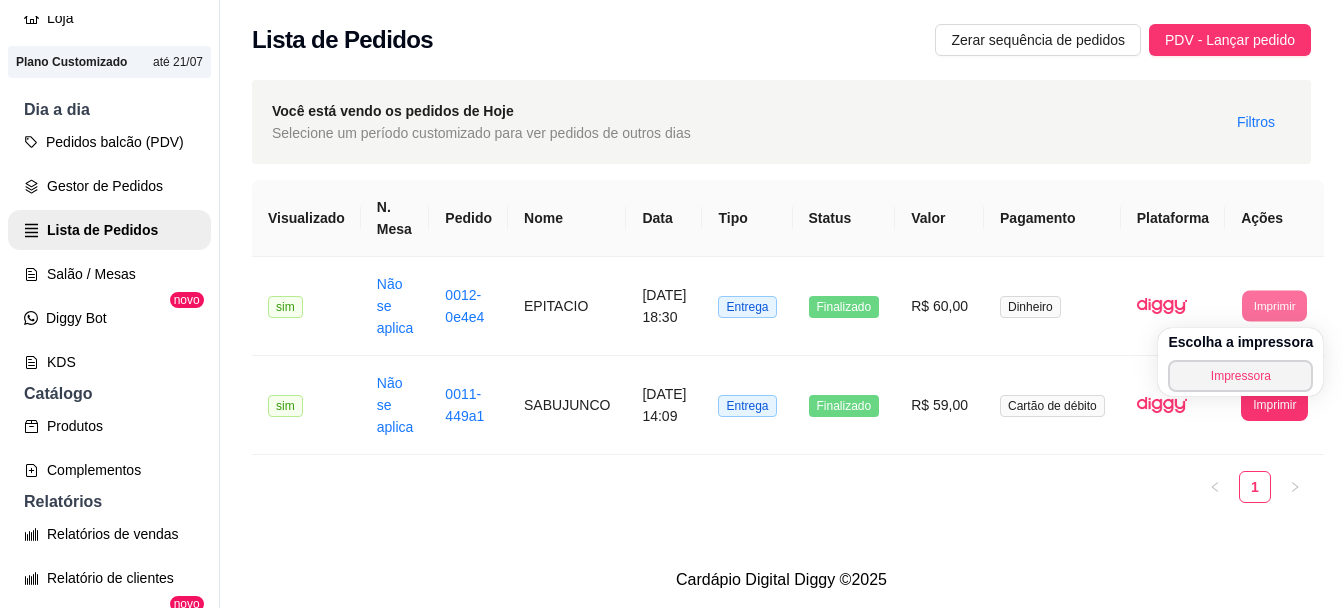 scroll, scrollTop: 144, scrollLeft: 0, axis: vertical 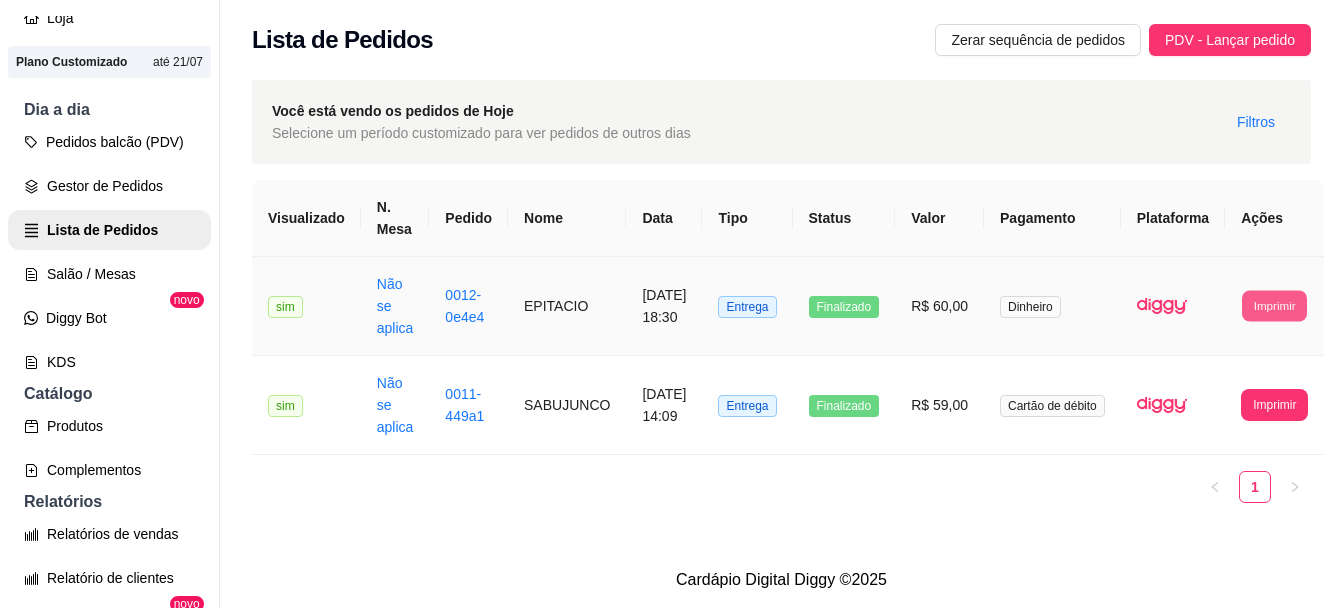 click on "Imprimir" at bounding box center (1274, 305) 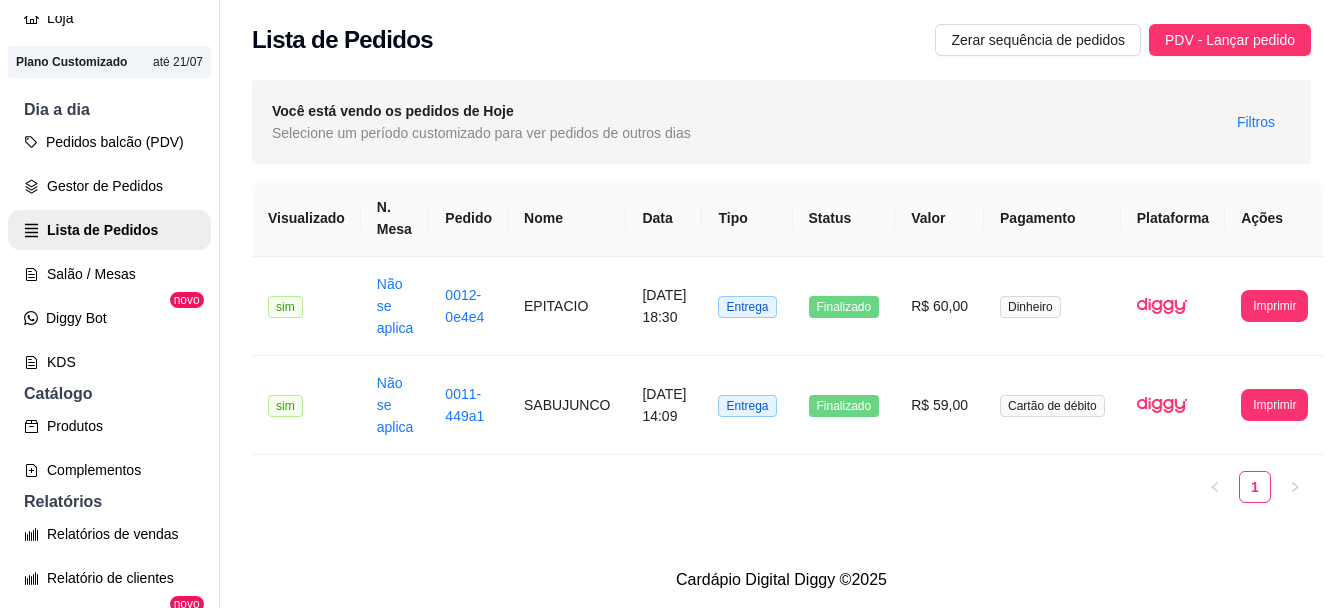 scroll, scrollTop: 144, scrollLeft: 0, axis: vertical 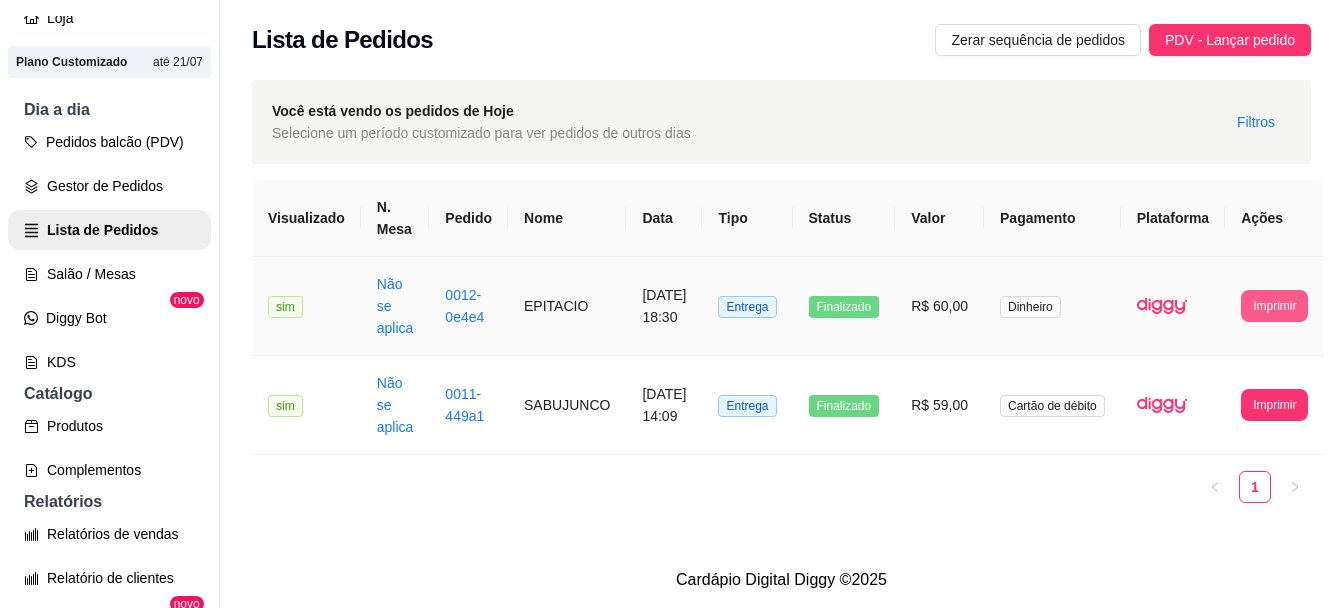 click on "Imprimir" at bounding box center [1274, 306] 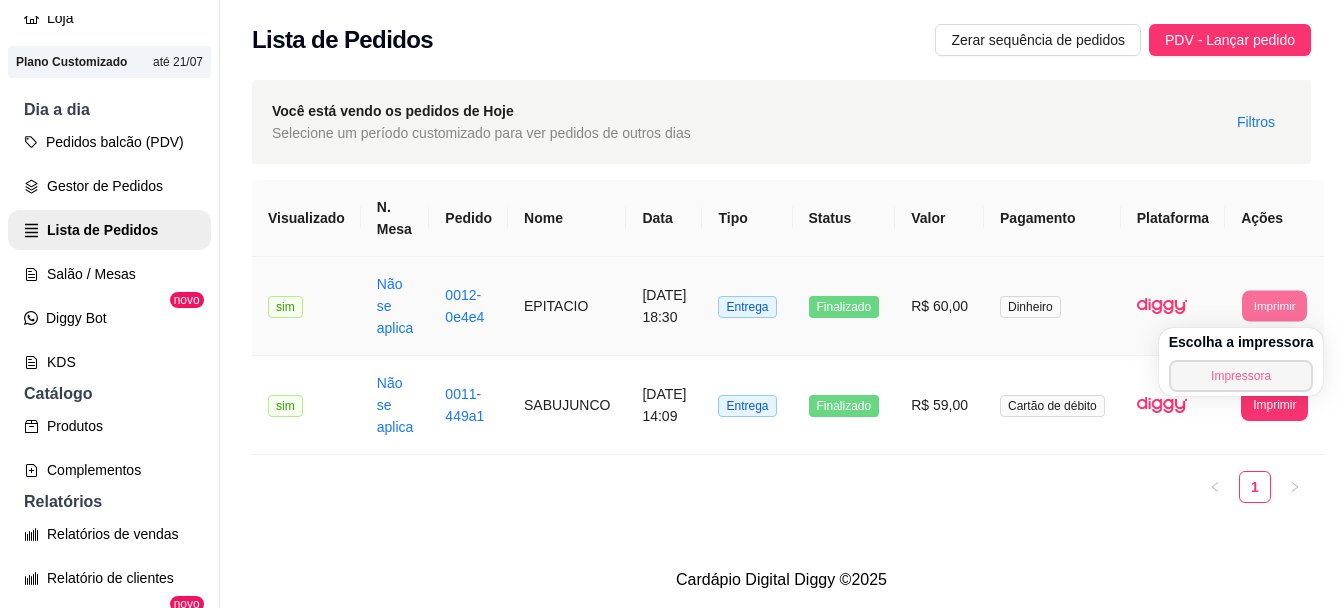 click on "Impressora" at bounding box center (1241, 376) 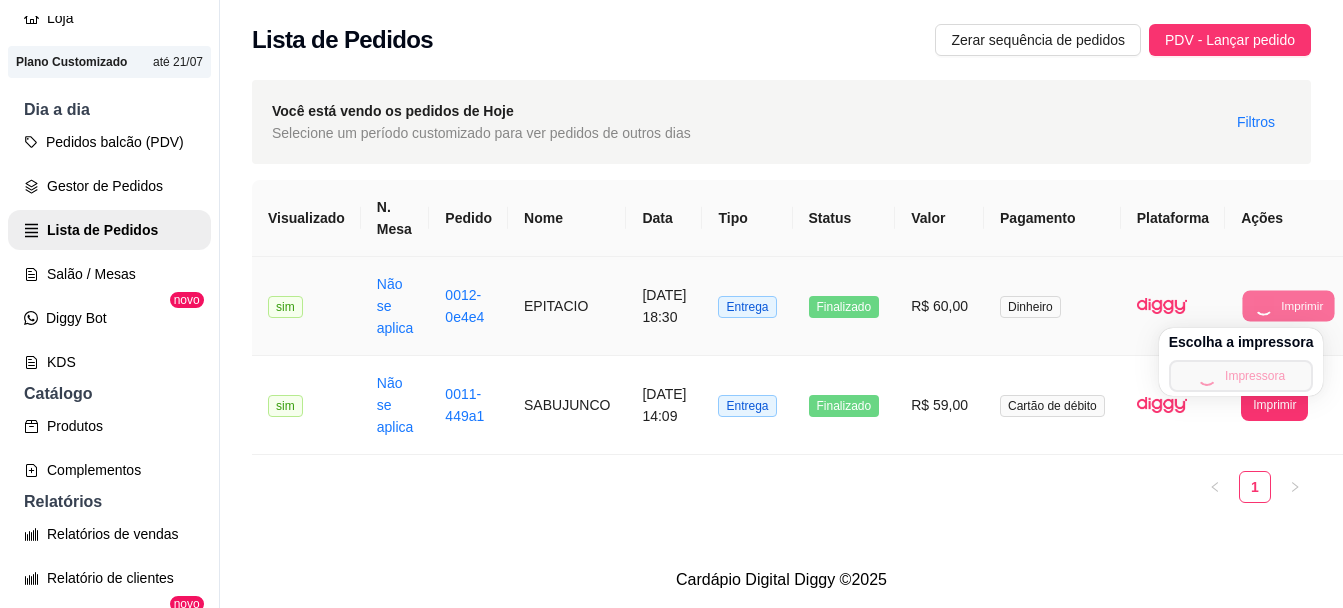 click on "Escolha a impressora Impressora" at bounding box center (1241, 362) 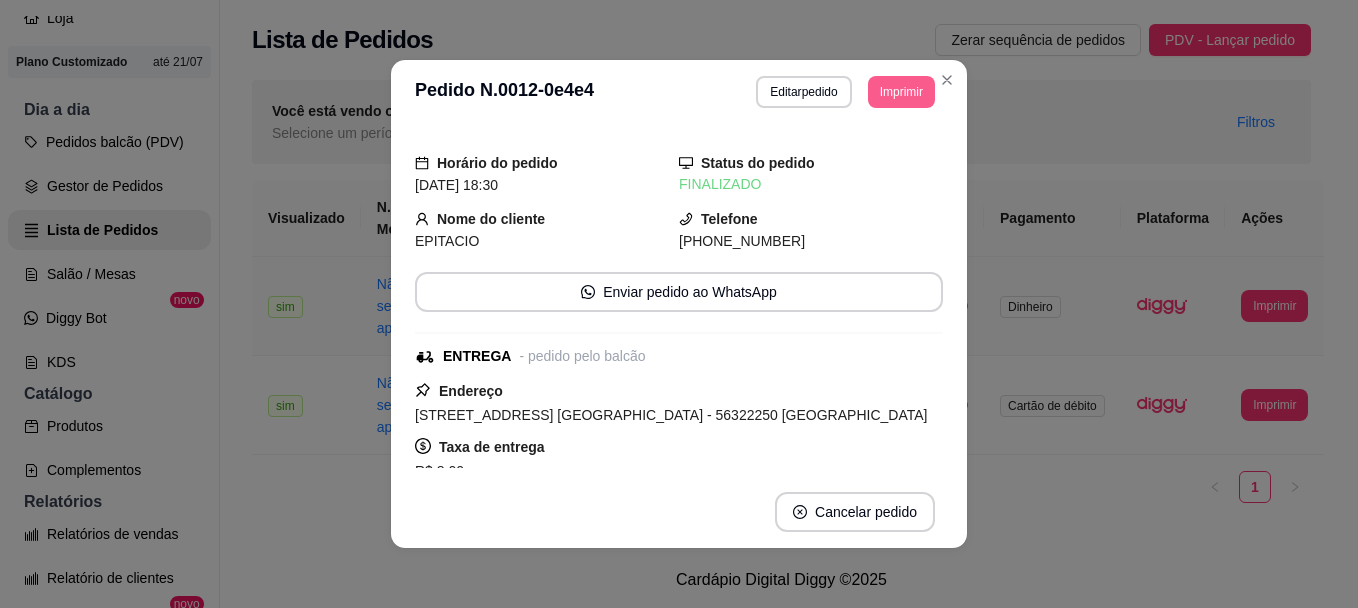 drag, startPoint x: 894, startPoint y: 80, endPoint x: 880, endPoint y: 110, distance: 33.105892 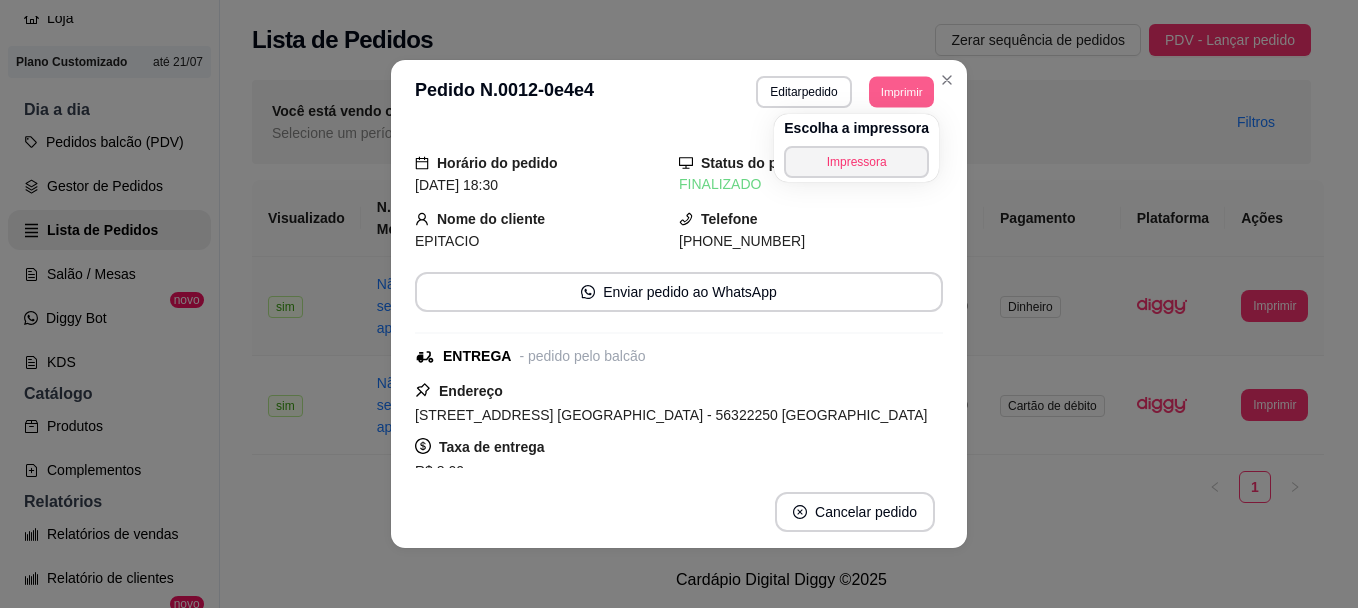 click on "Imprimir" at bounding box center [901, 91] 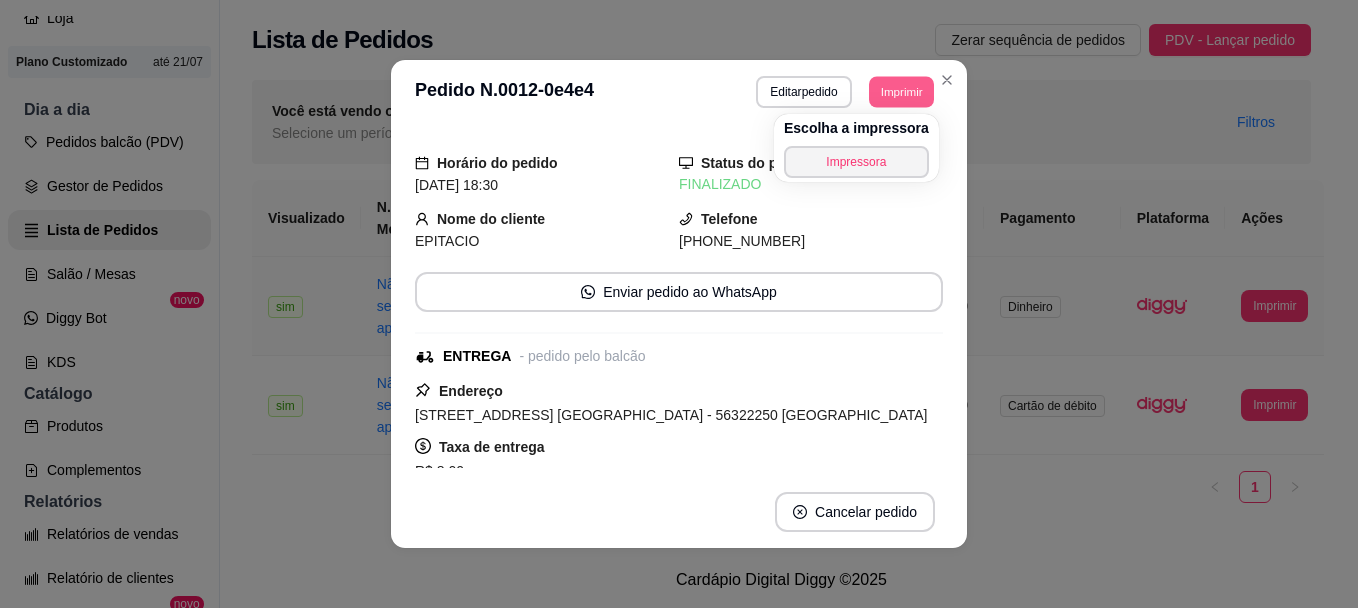 click on "Imprimir" at bounding box center (901, 91) 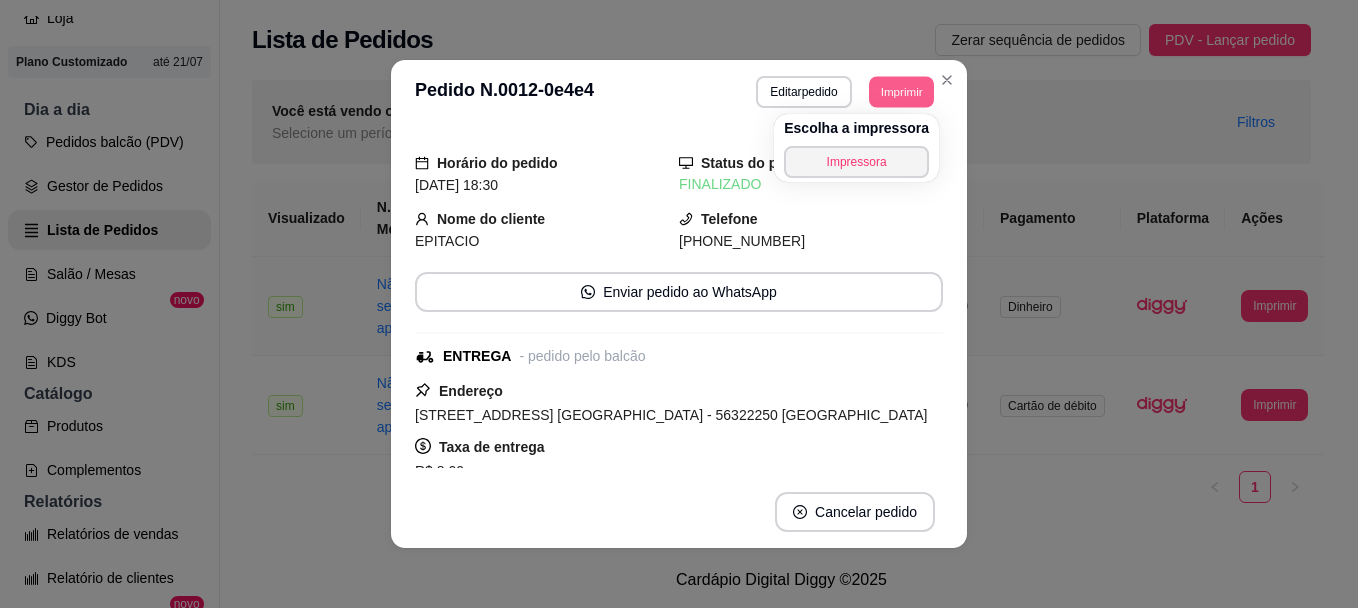 click on "Imprimir" at bounding box center [901, 91] 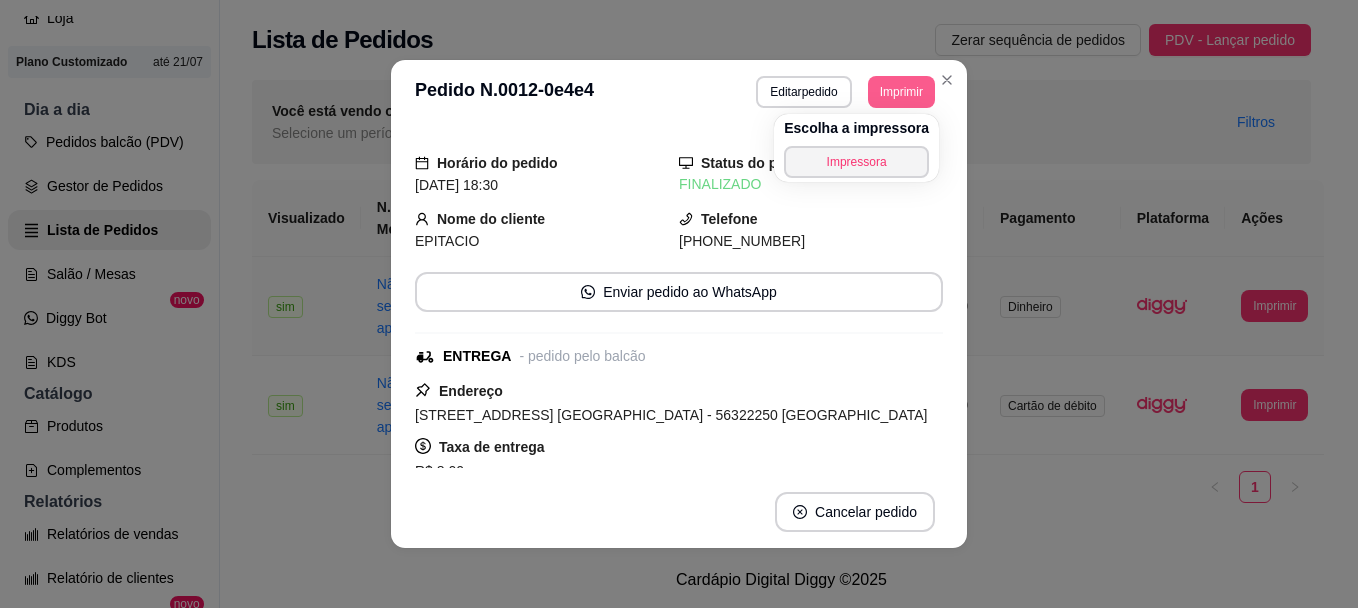 click on "Imprimir" at bounding box center [901, 92] 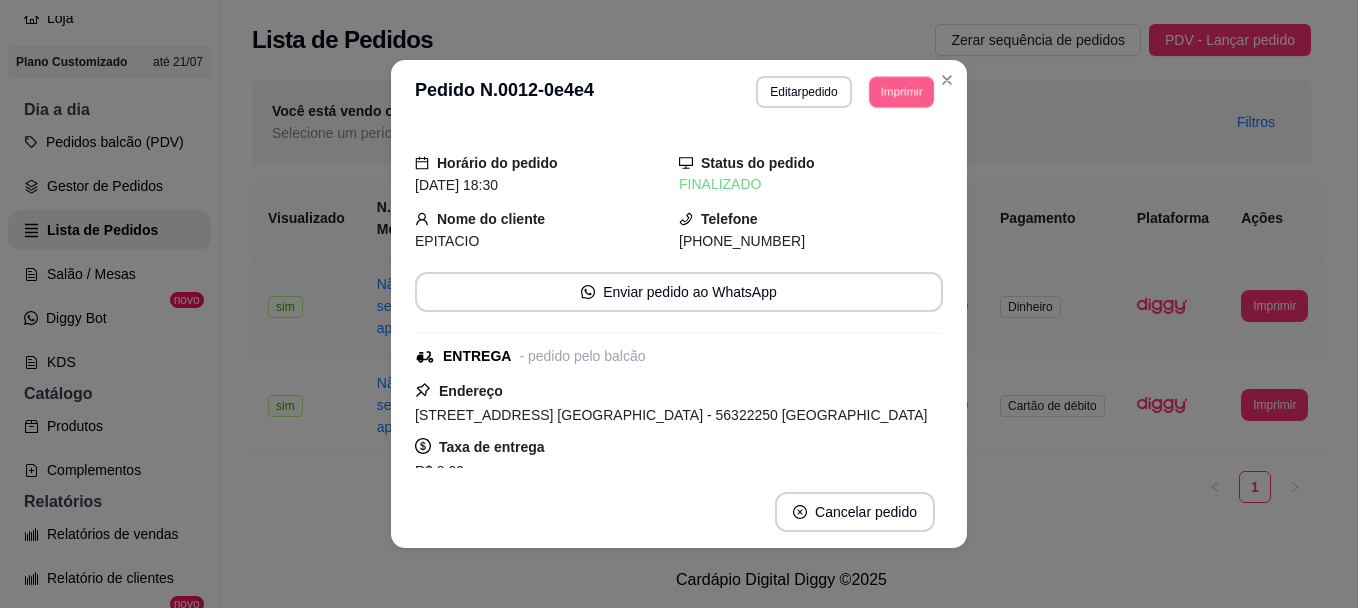 click on "Imprimir" at bounding box center (901, 91) 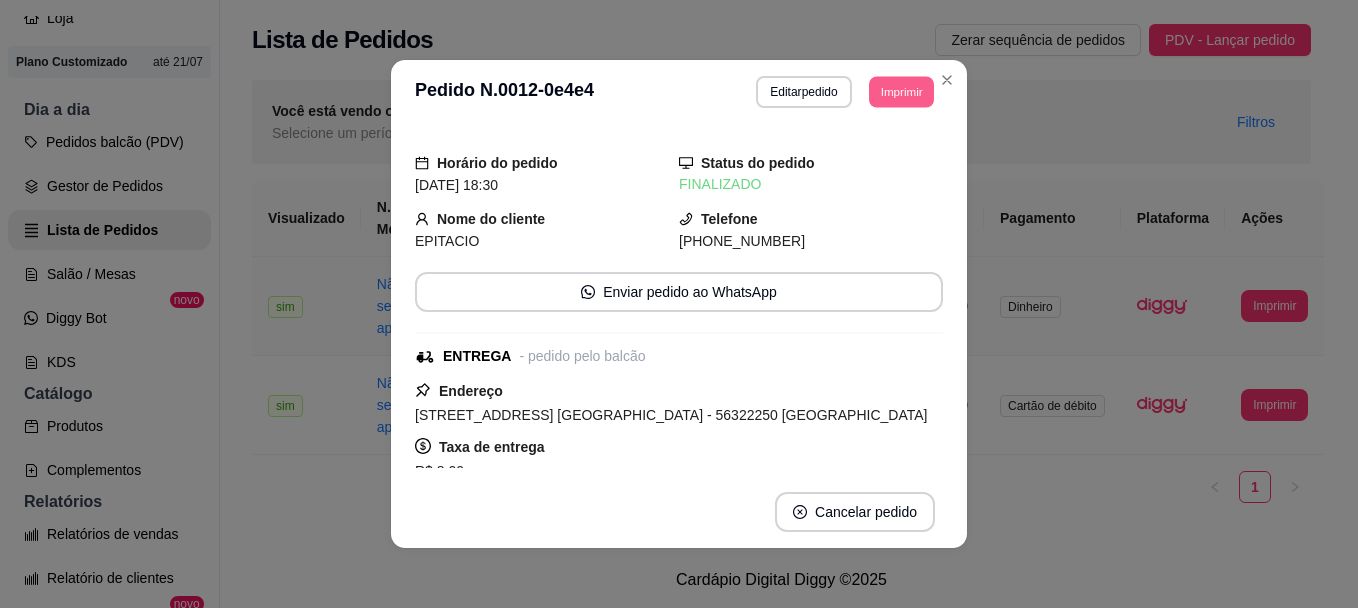 click on "**********" at bounding box center [679, 304] 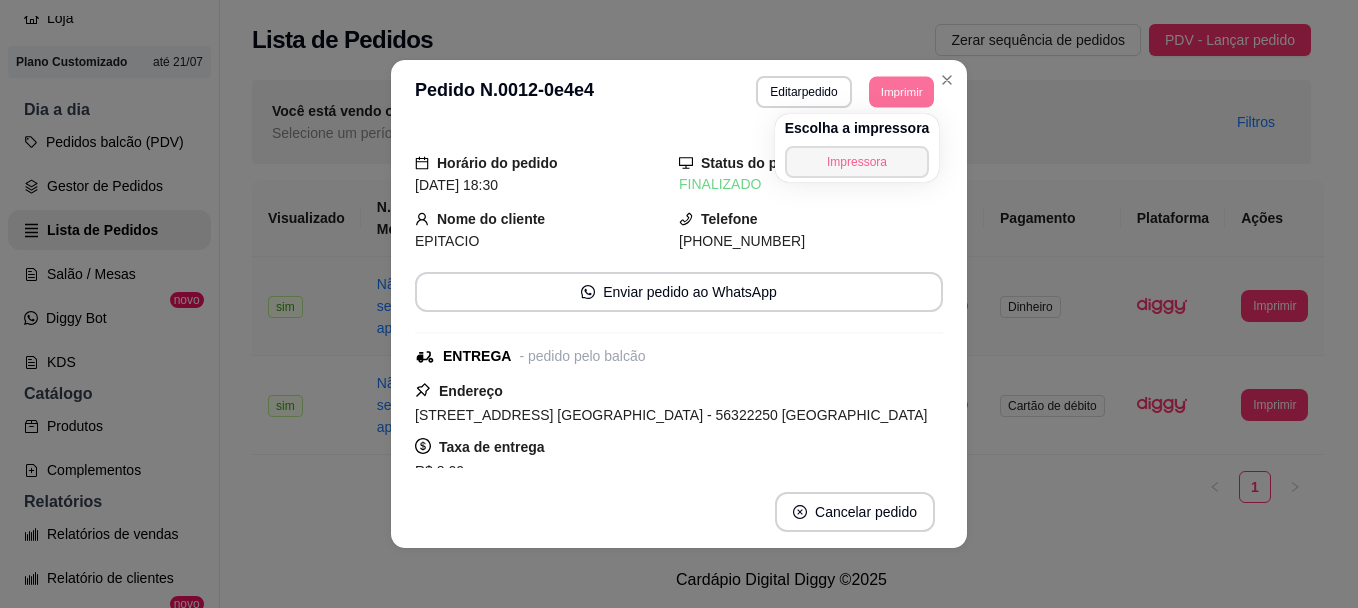 click on "Impressora" at bounding box center [857, 162] 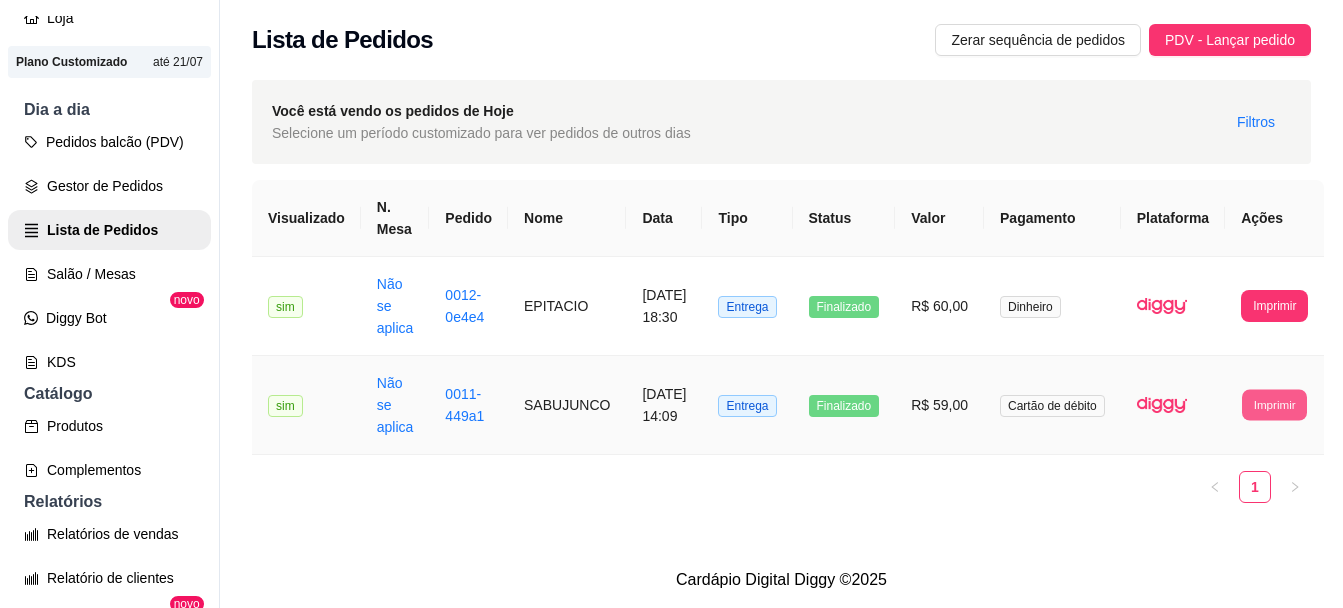 click on "Imprimir" at bounding box center (1274, 404) 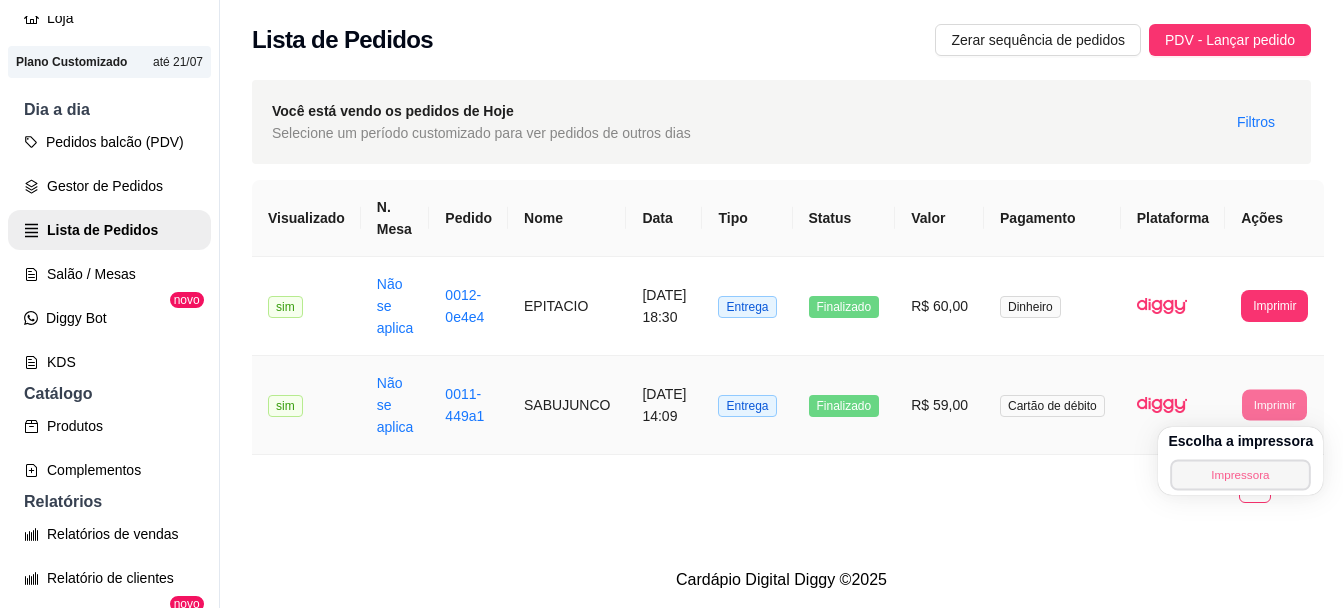 click on "Impressora" at bounding box center [1241, 474] 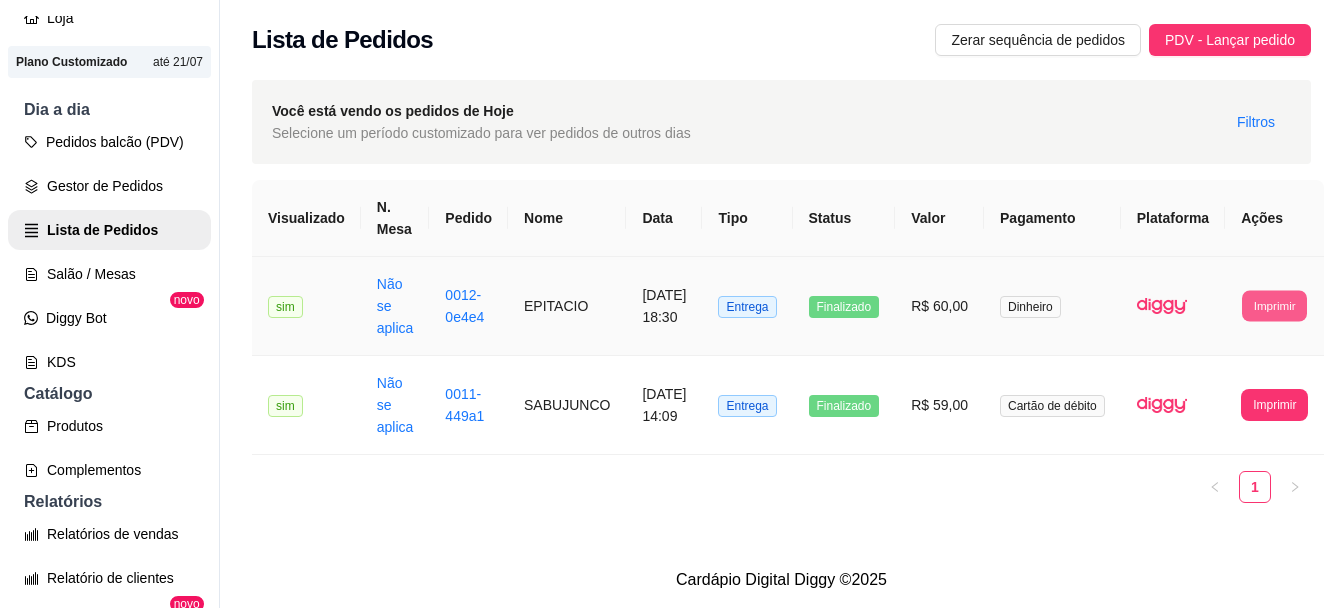 click on "Imprimir" at bounding box center (1274, 305) 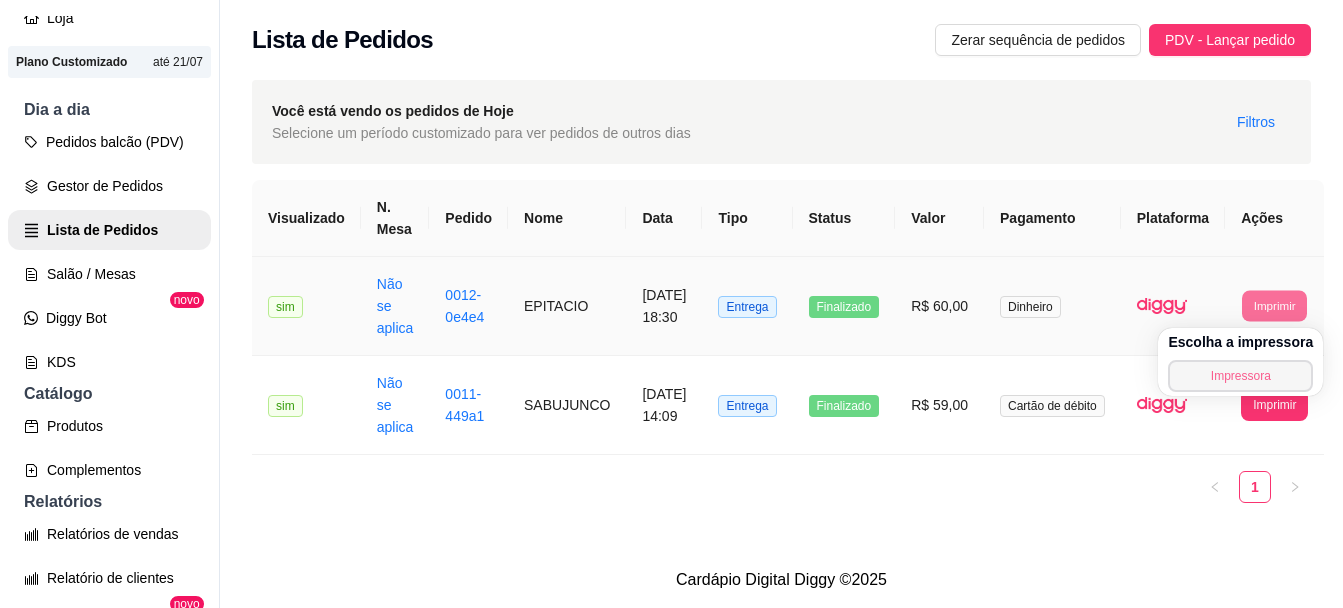 click on "Impressora" at bounding box center [1240, 376] 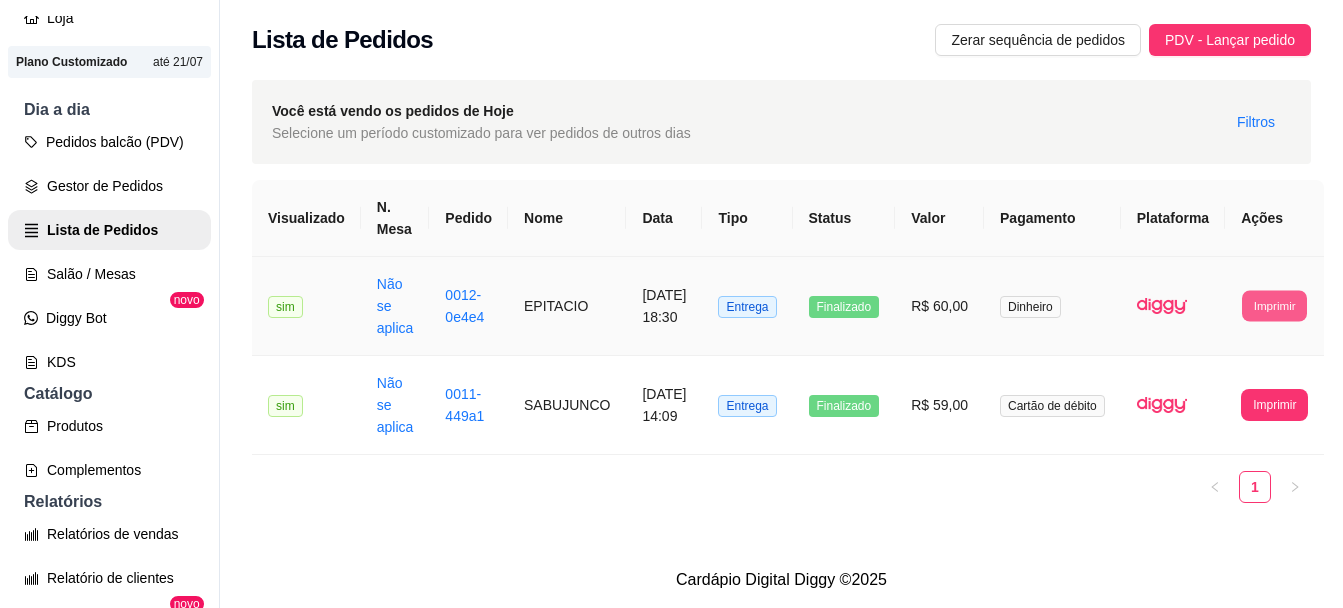 click on "Imprimir" at bounding box center (1274, 305) 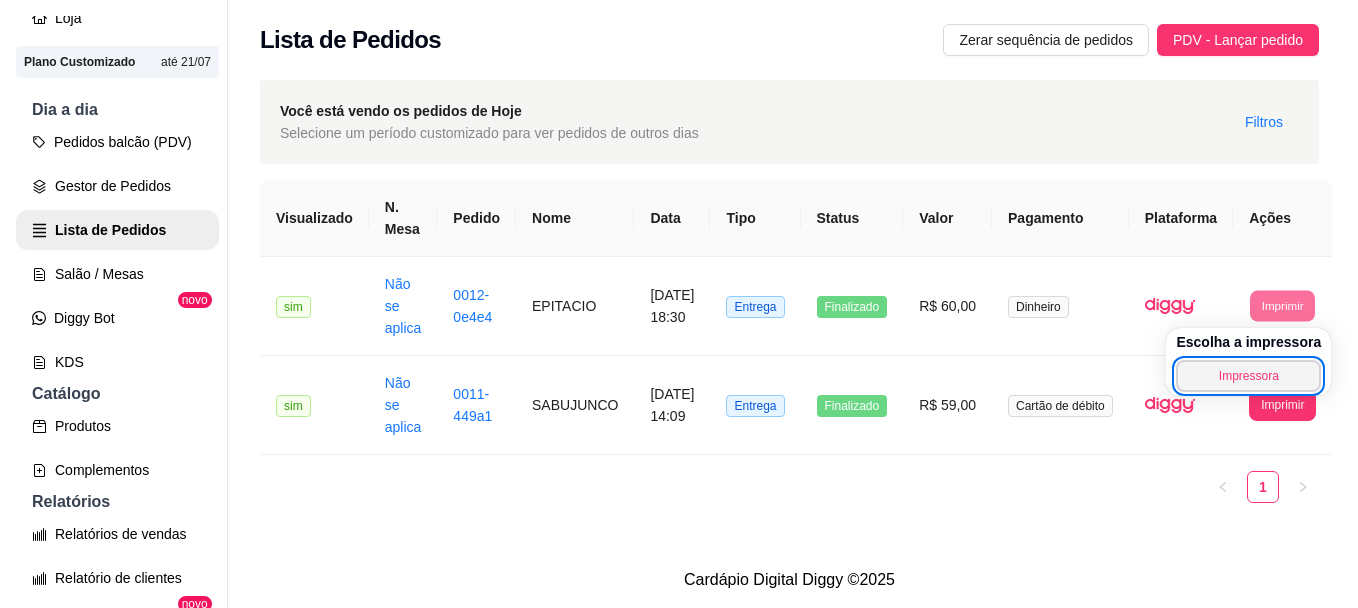 scroll, scrollTop: 0, scrollLeft: 0, axis: both 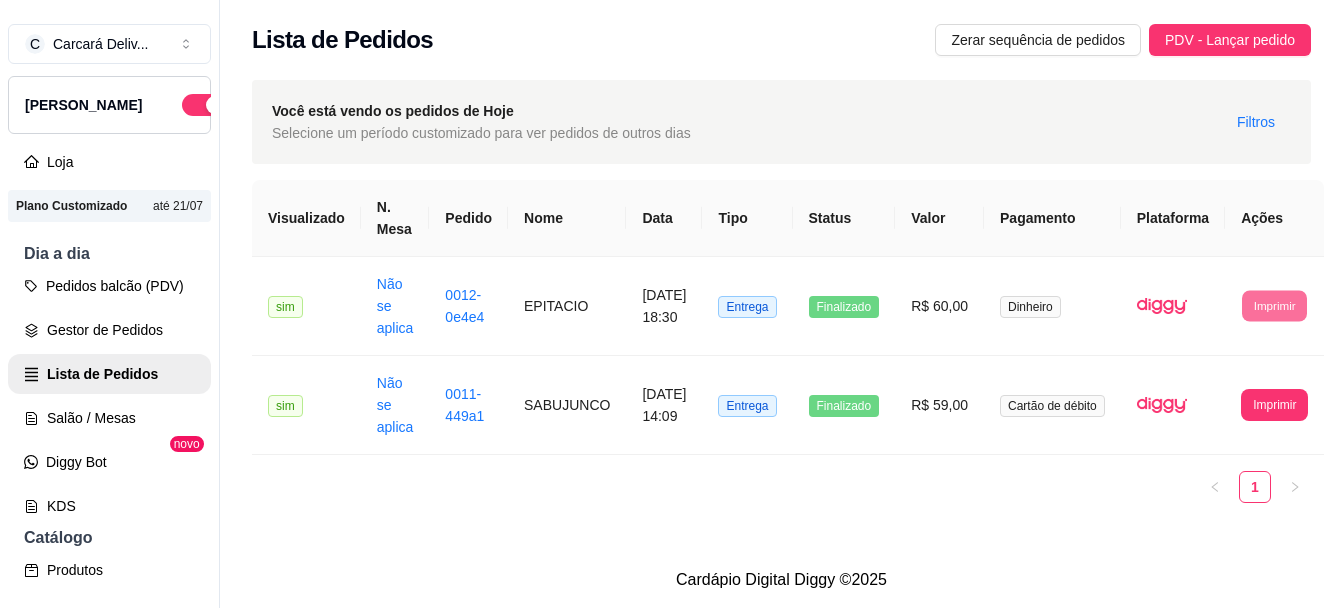click on "1" at bounding box center [781, 487] 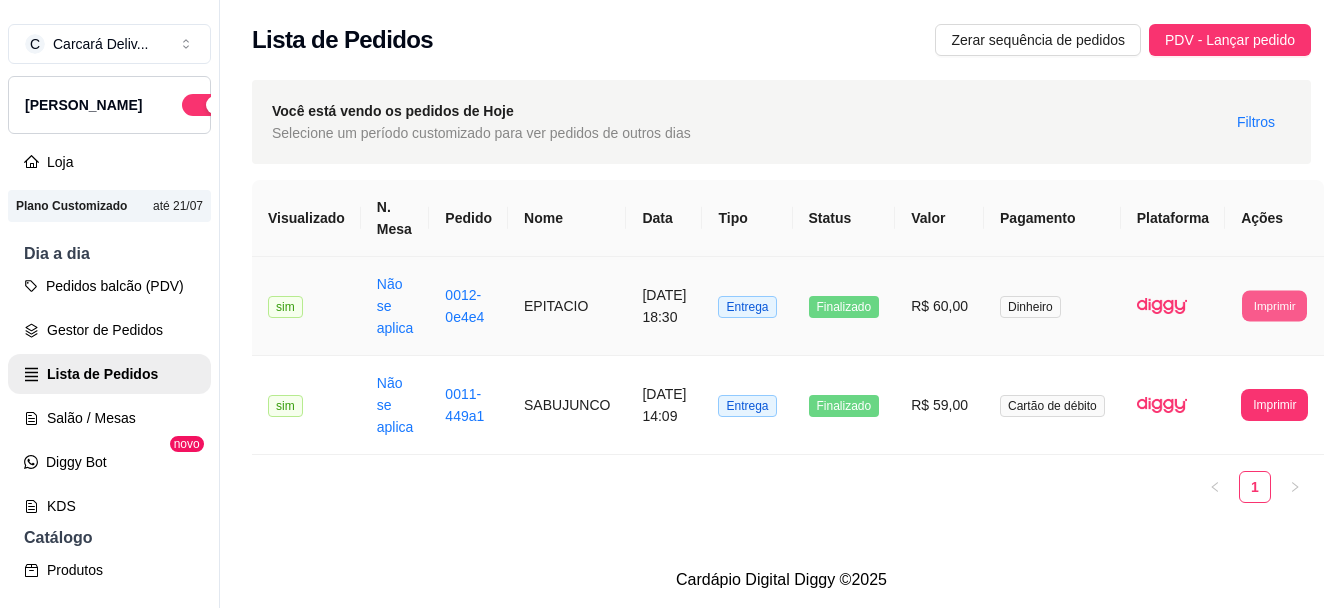 click on "Imprimir" at bounding box center [1274, 305] 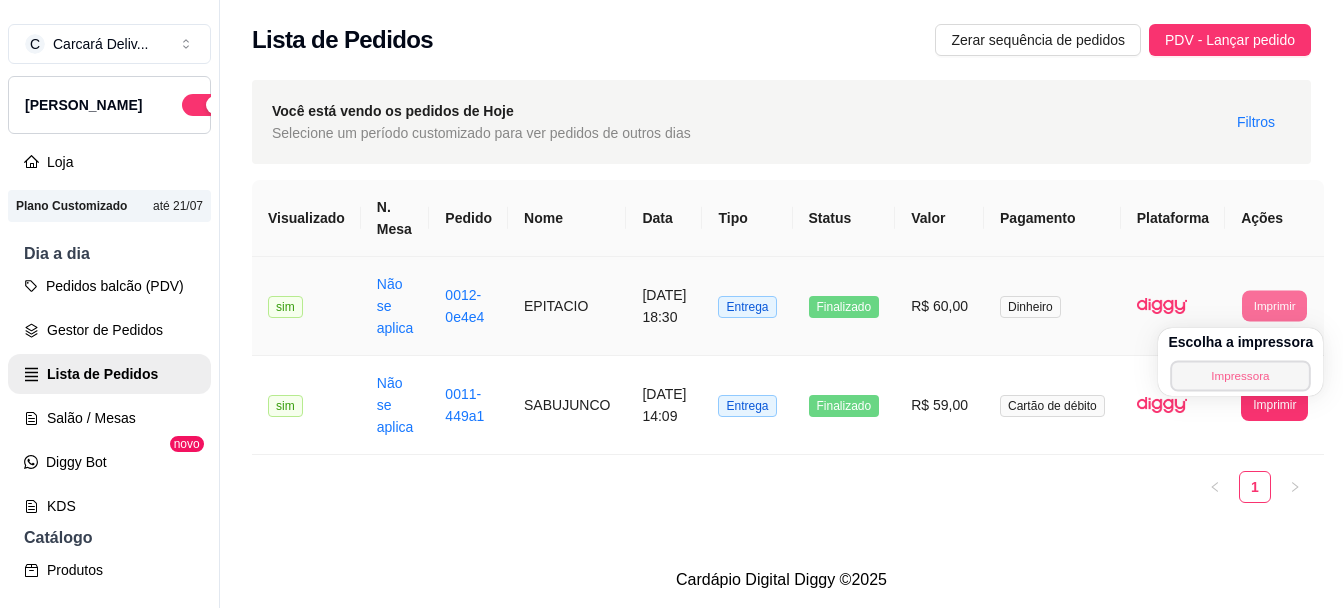 click on "Impressora" at bounding box center (1241, 375) 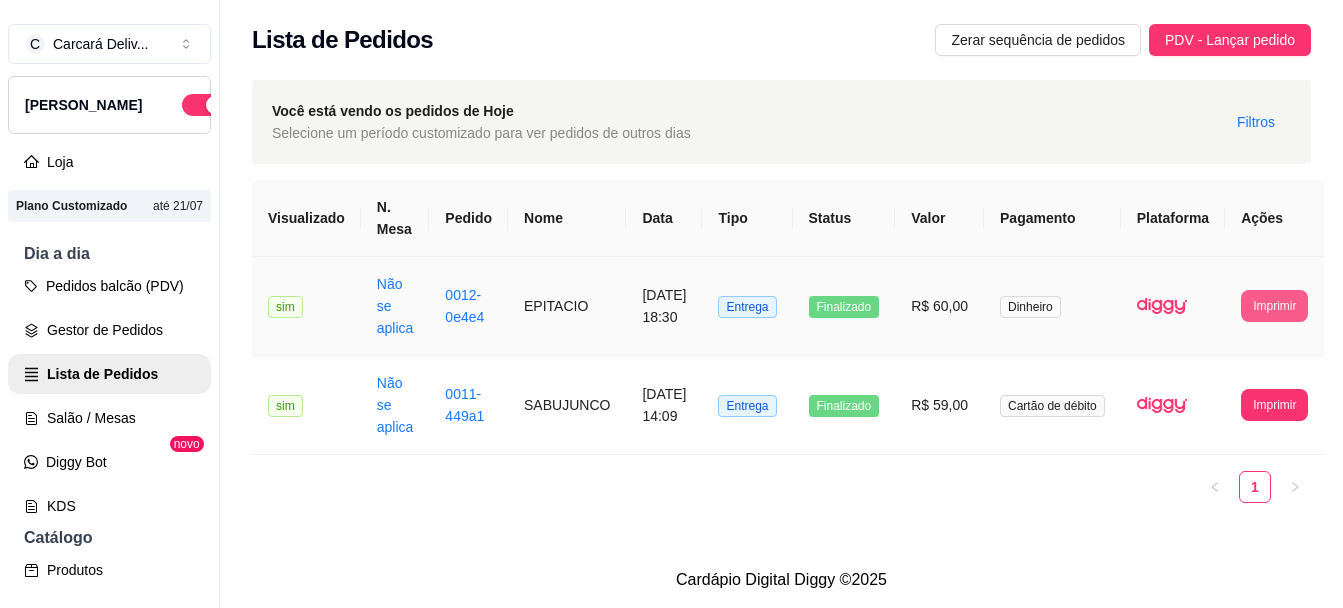 click on "Imprimir" at bounding box center [1274, 306] 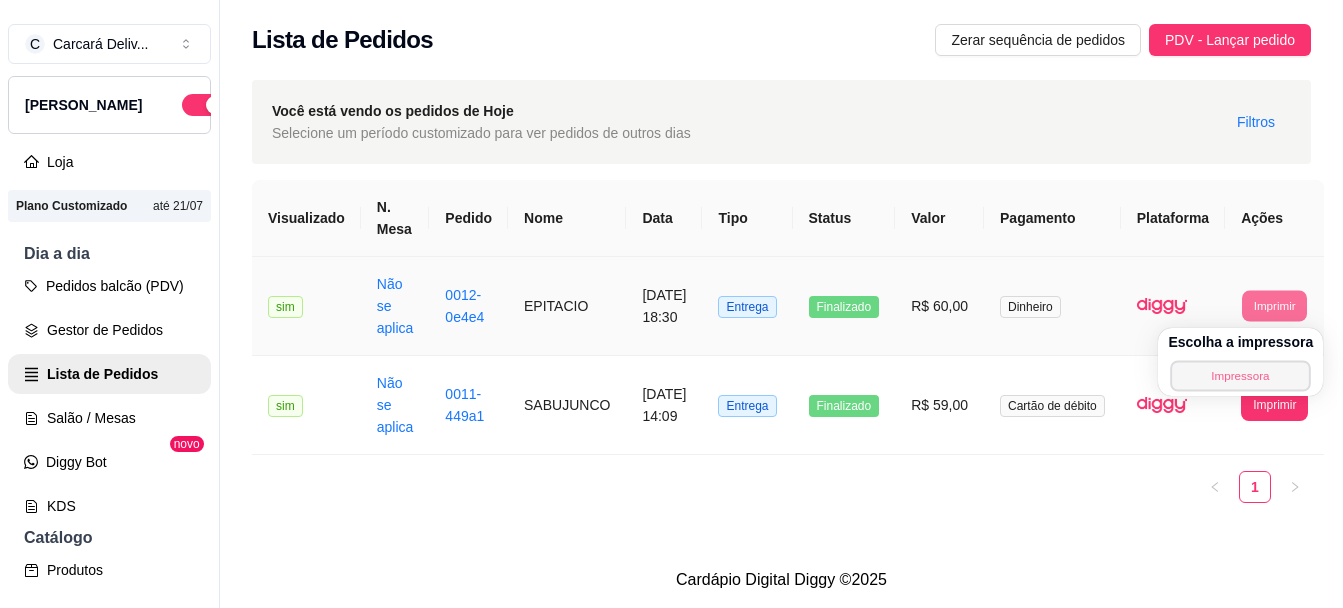 click on "Impressora" at bounding box center (1241, 375) 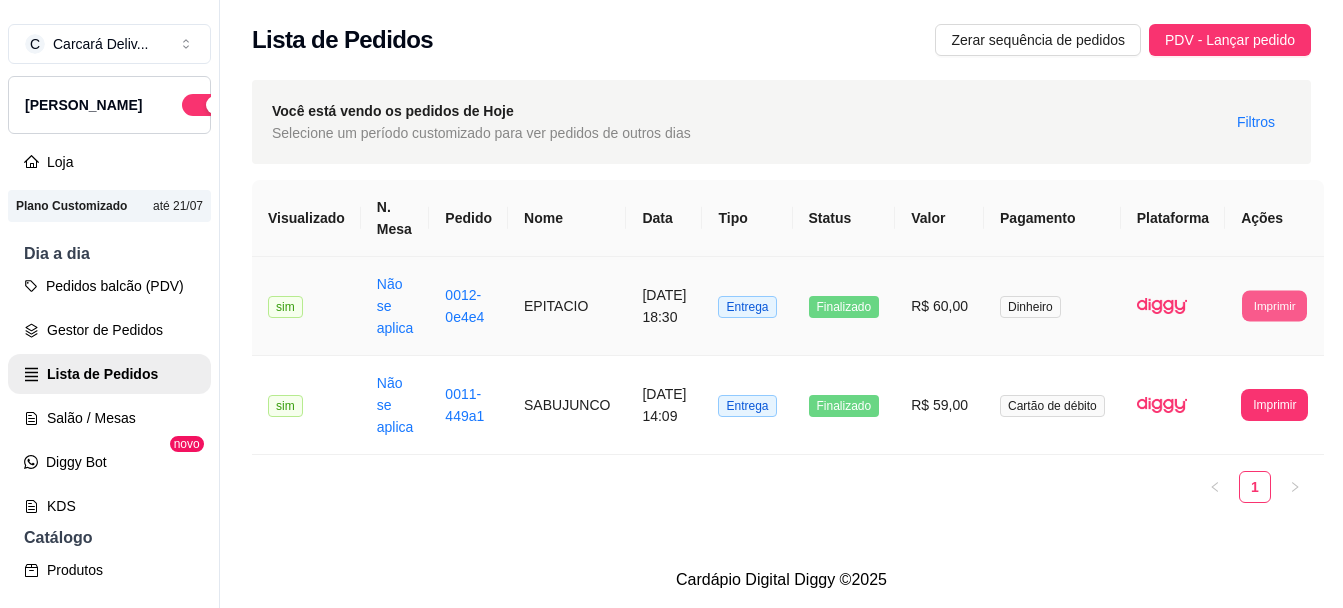 click on "Imprimir" at bounding box center [1274, 305] 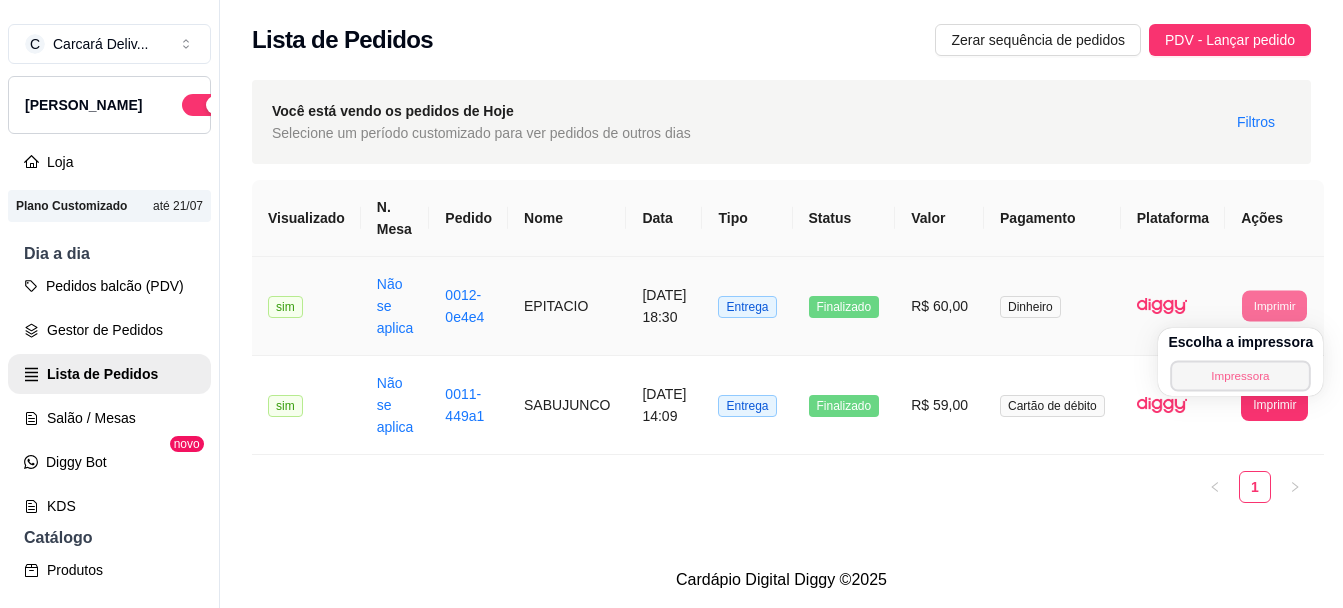 click on "Impressora" at bounding box center [1241, 375] 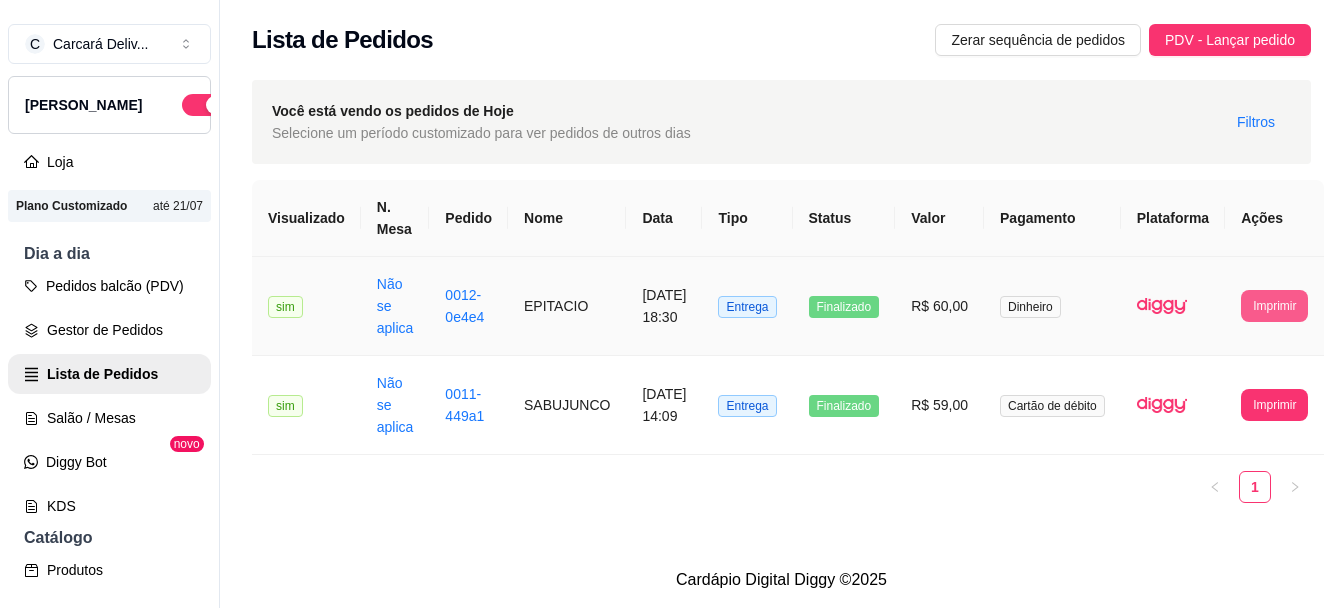 click on "Imprimir" at bounding box center (1274, 306) 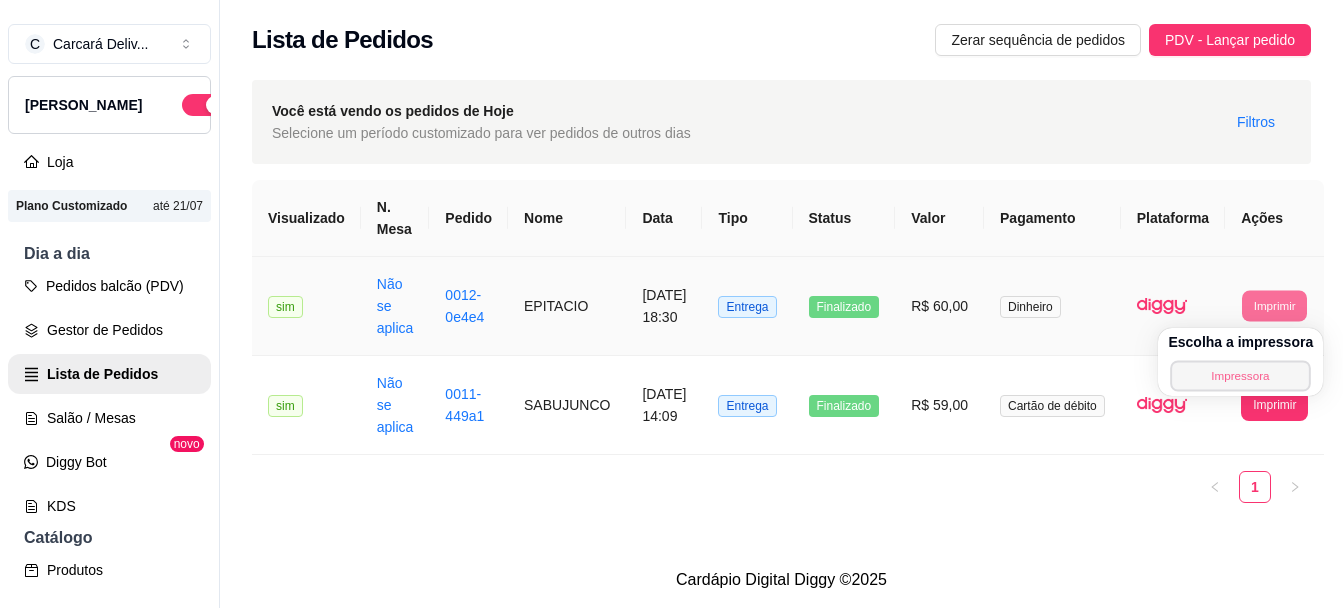 click on "Impressora" at bounding box center [1241, 375] 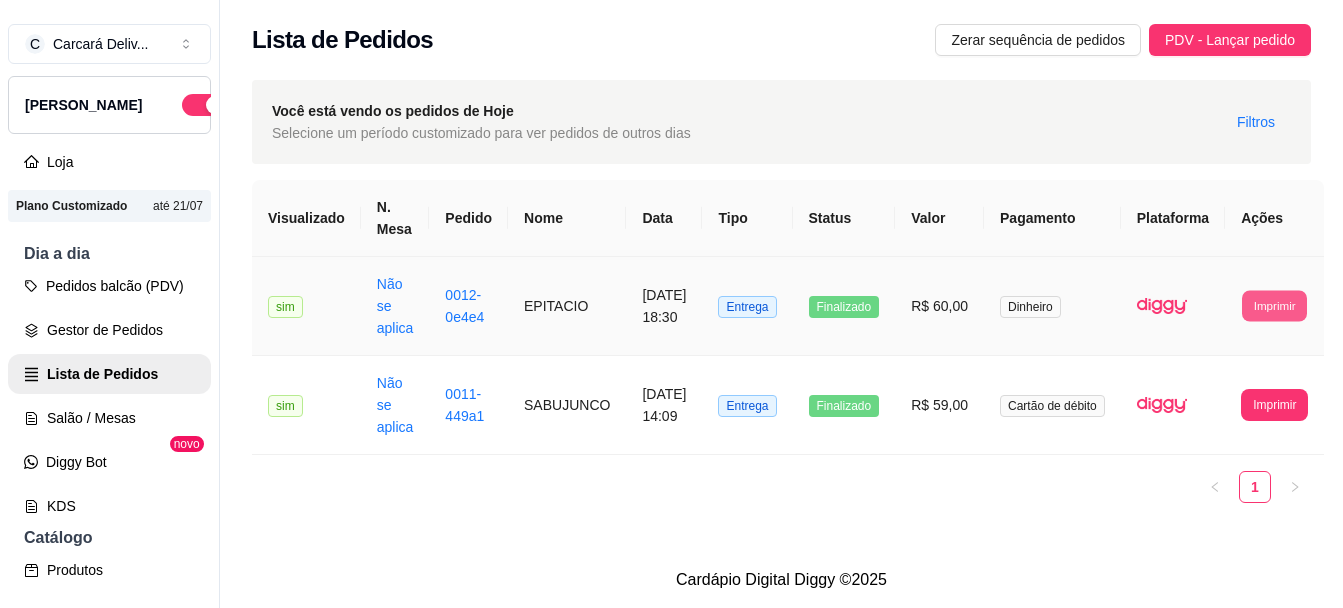 click on "Imprimir" at bounding box center [1274, 305] 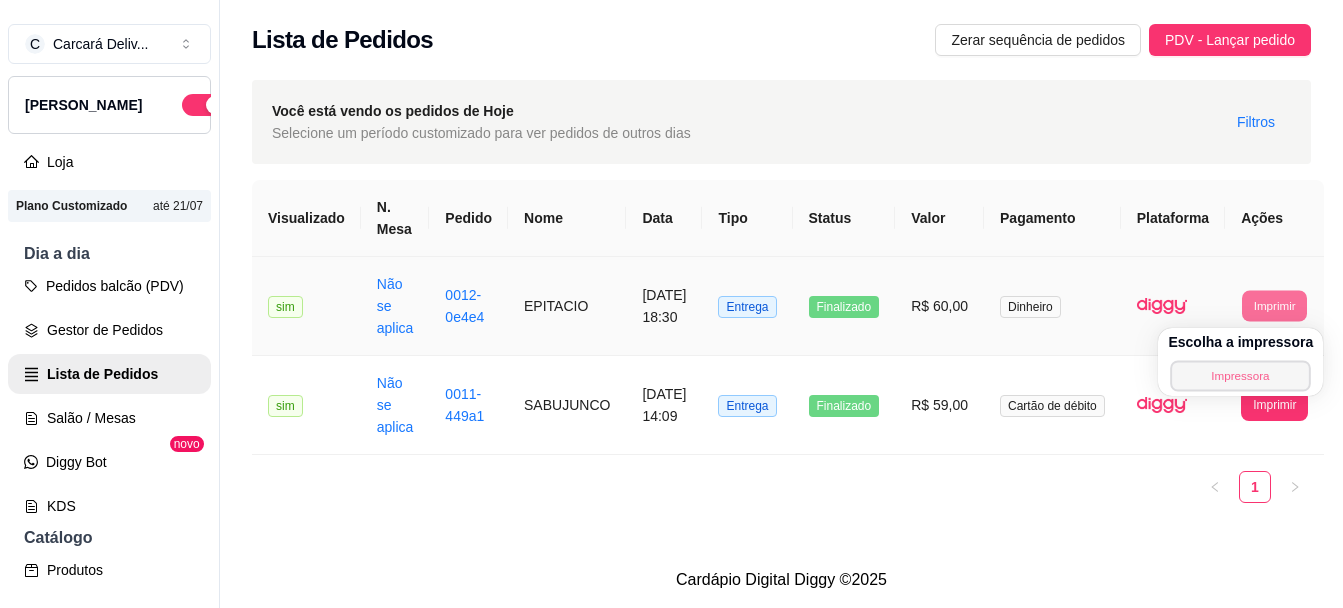 click on "Impressora" at bounding box center (1241, 375) 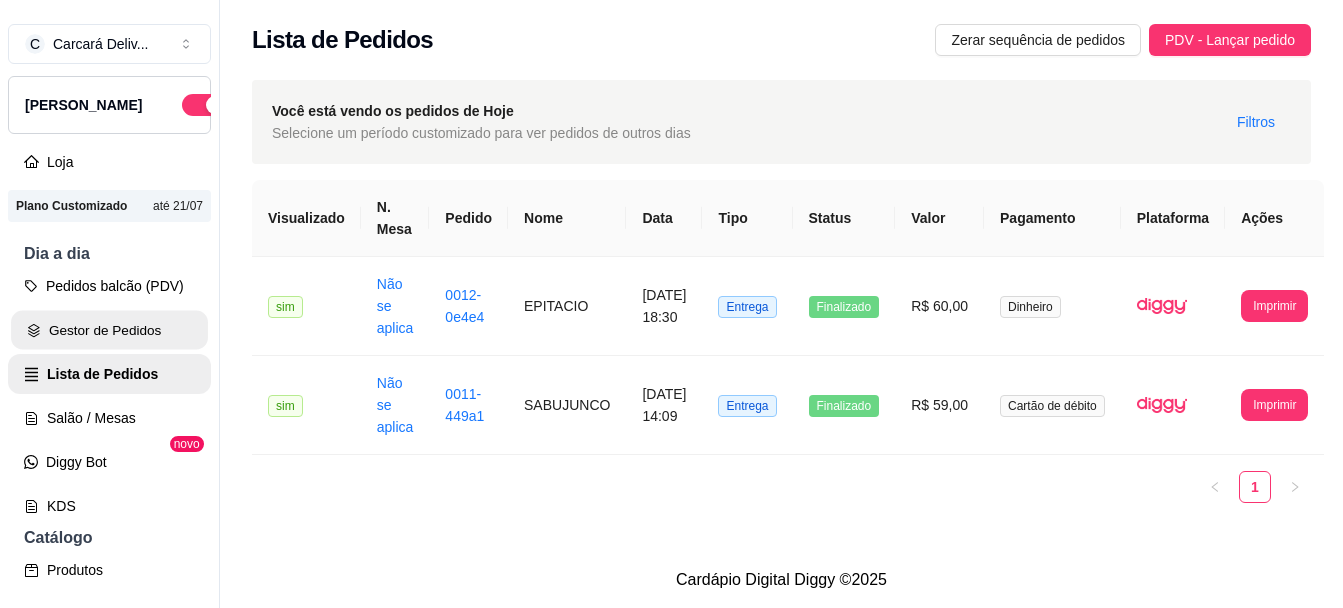click on "Gestor de Pedidos" at bounding box center [109, 330] 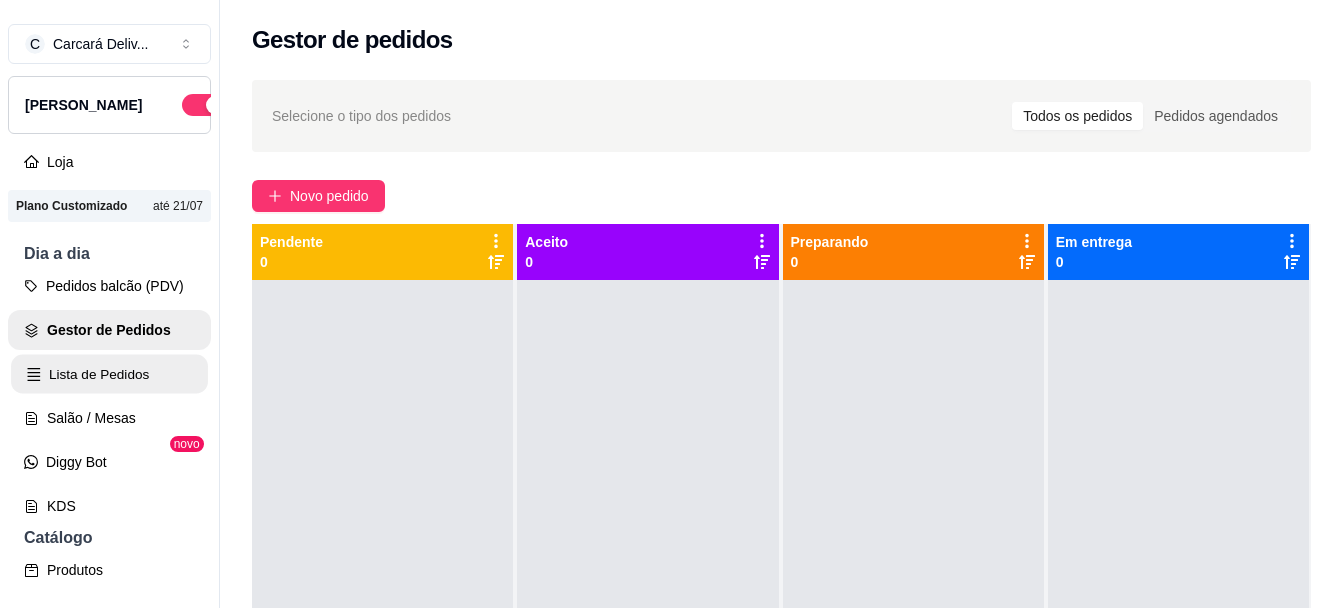 click on "Lista de Pedidos" at bounding box center [109, 374] 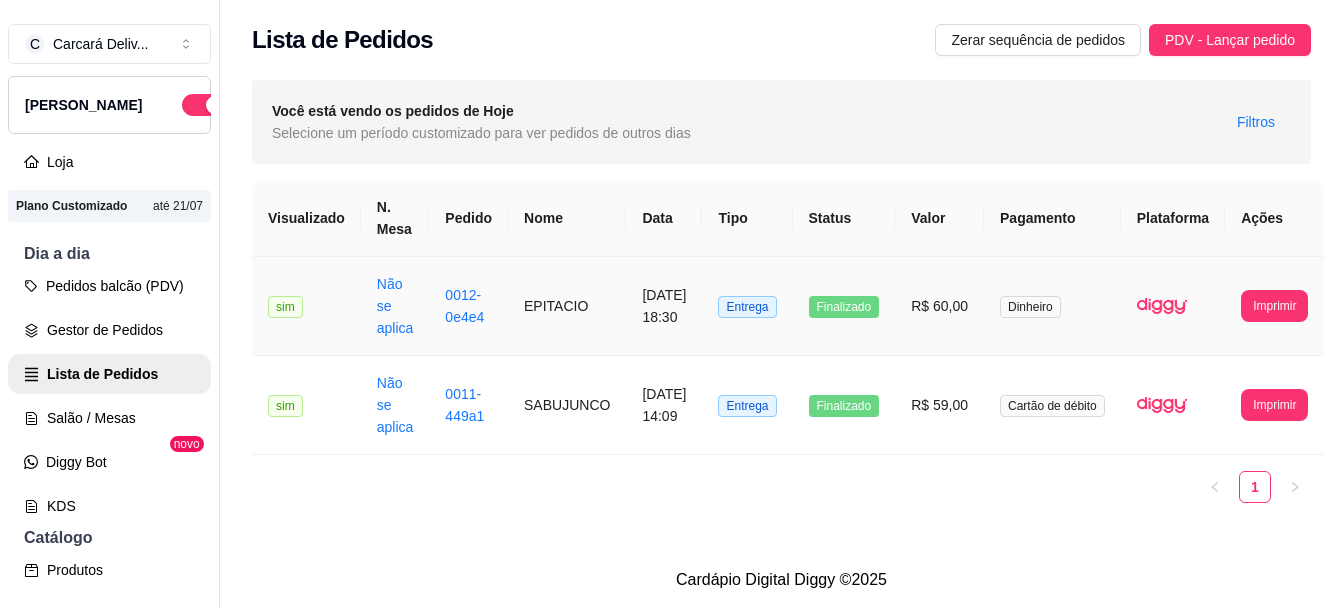 click on "R$ 60,00" at bounding box center [939, 306] 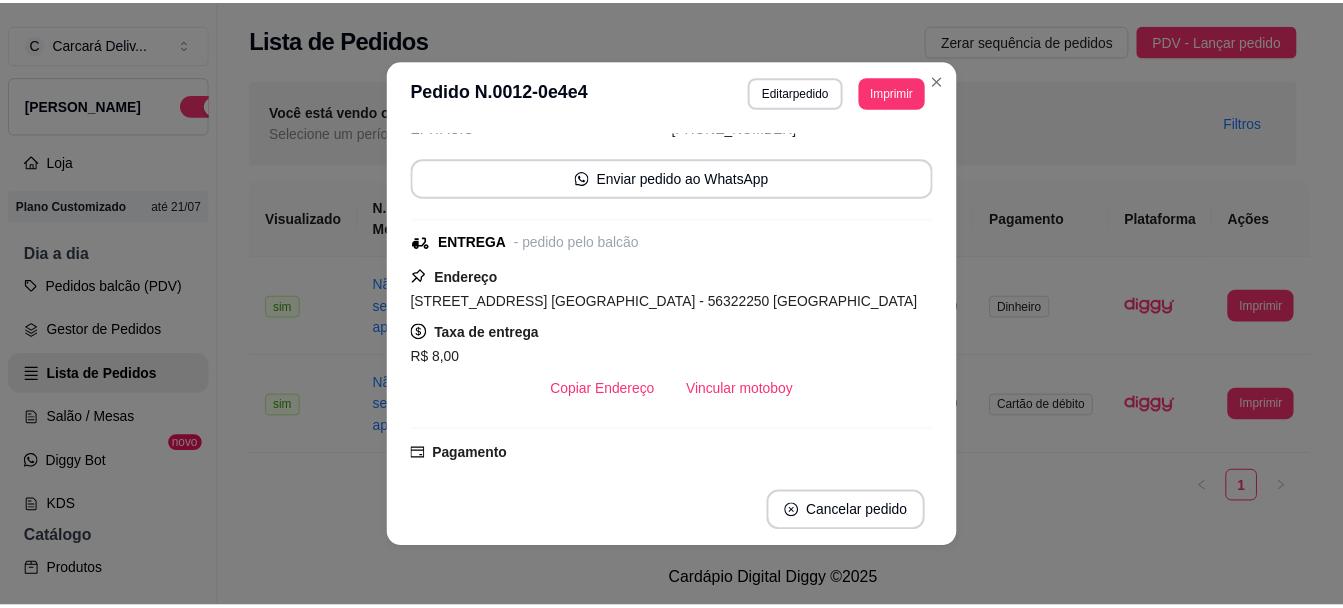 scroll, scrollTop: 0, scrollLeft: 0, axis: both 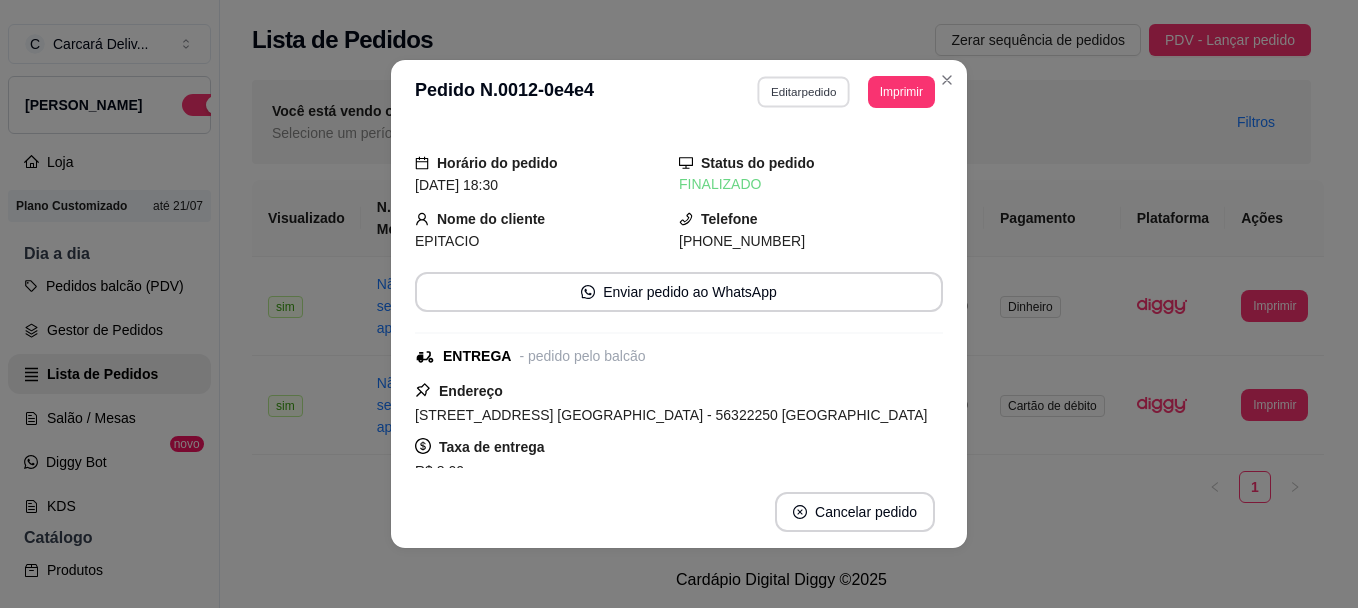 click on "Editar  pedido" at bounding box center [804, 91] 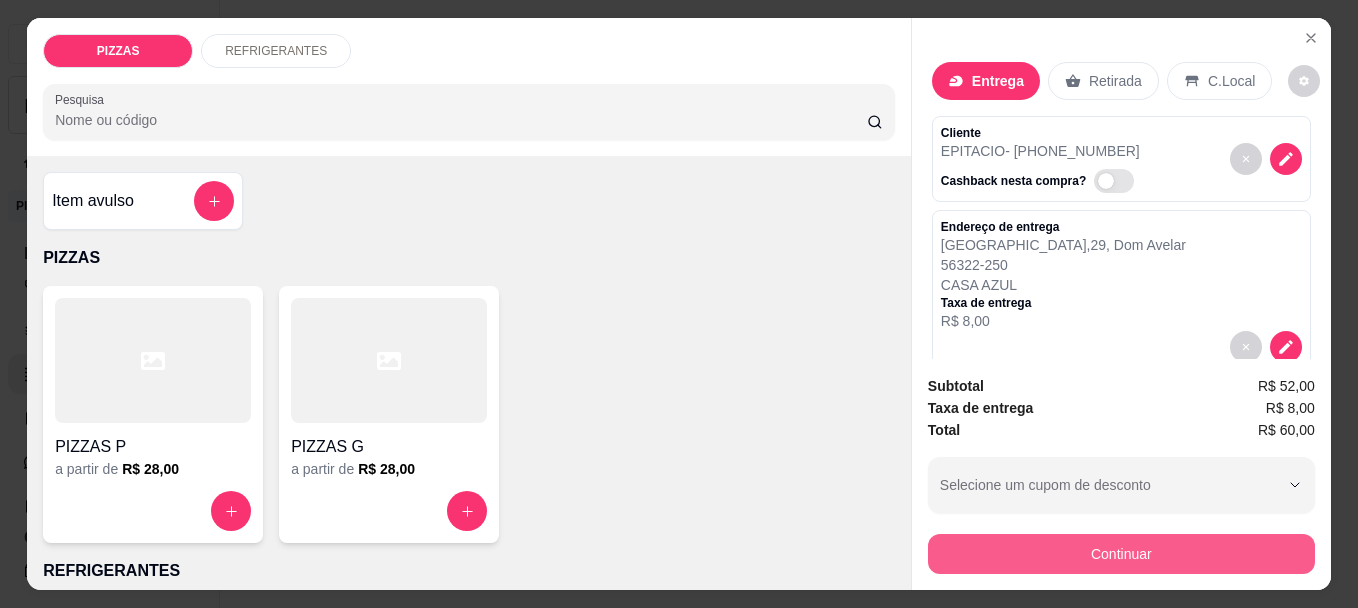 click on "Continuar" at bounding box center (1121, 554) 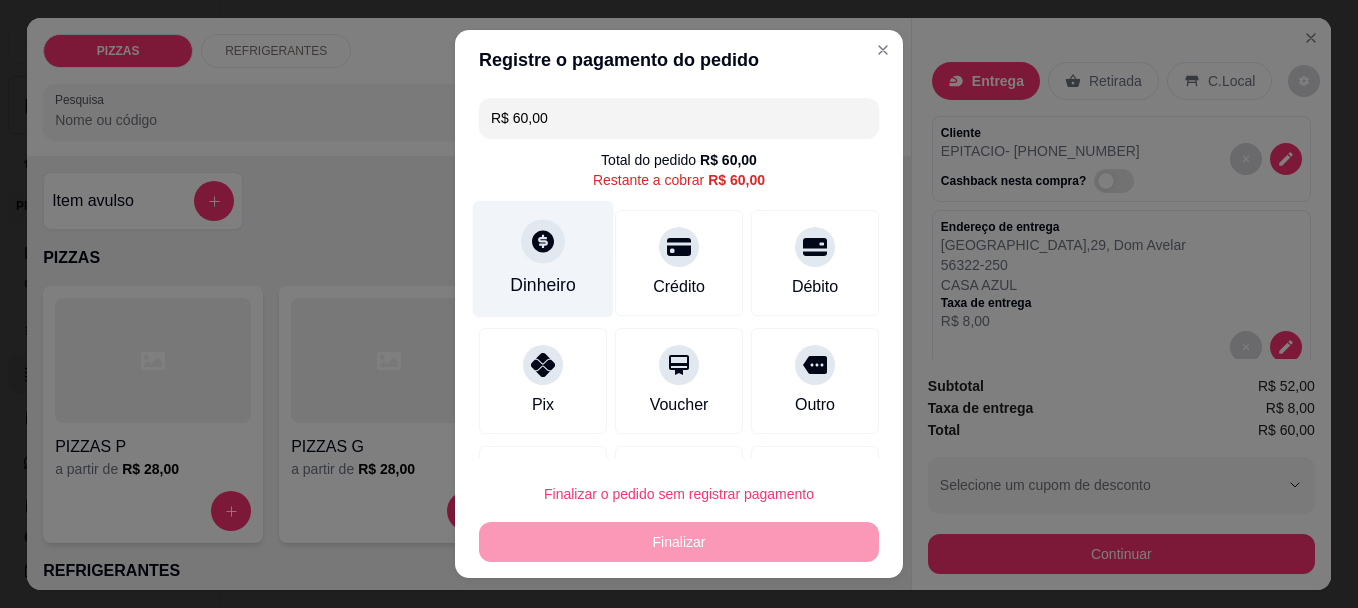 click on "Dinheiro" at bounding box center [543, 286] 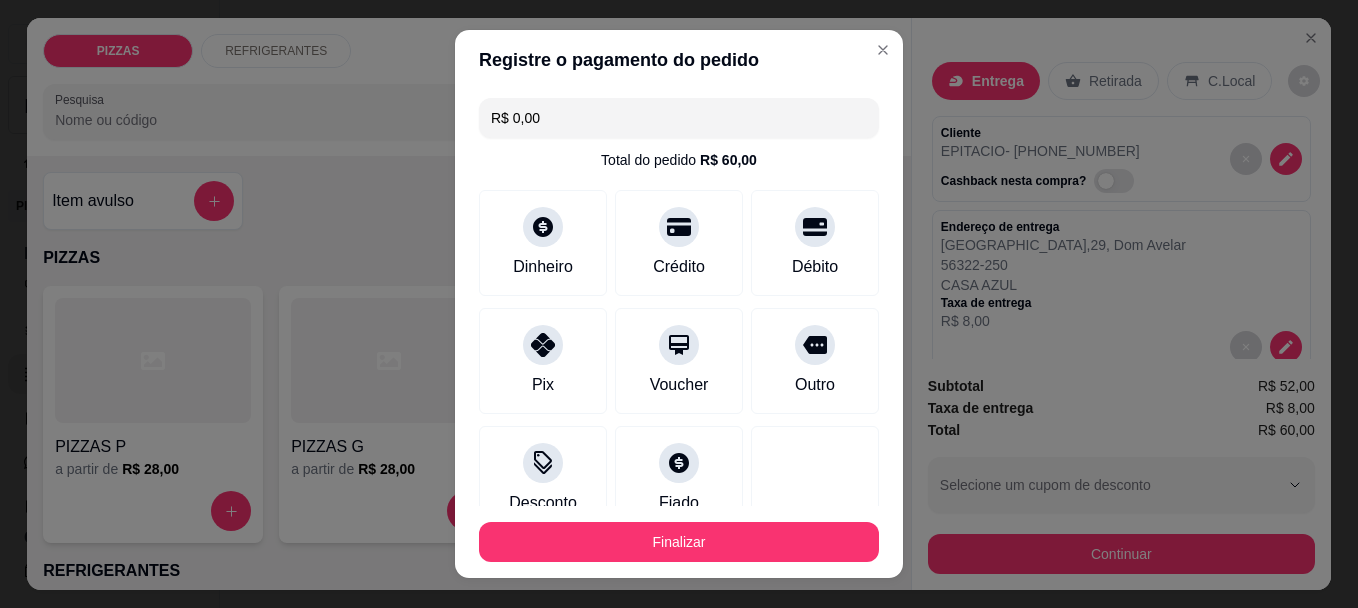 type on "R$ 0,00" 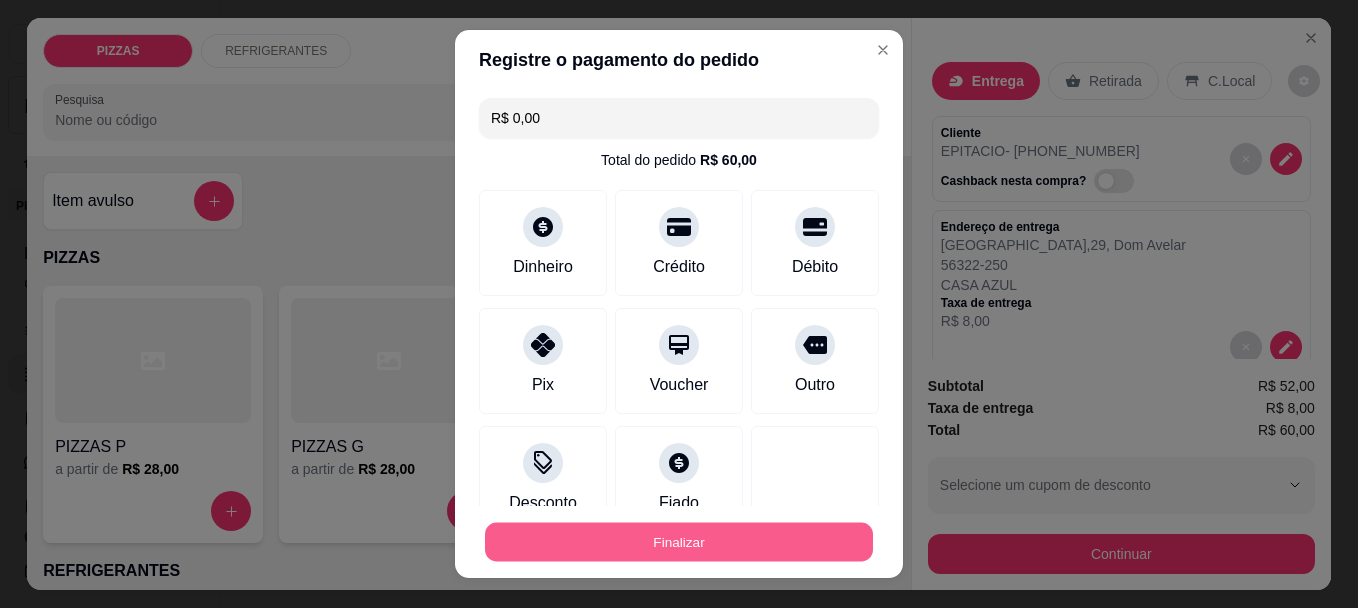 click on "Finalizar" at bounding box center (679, 541) 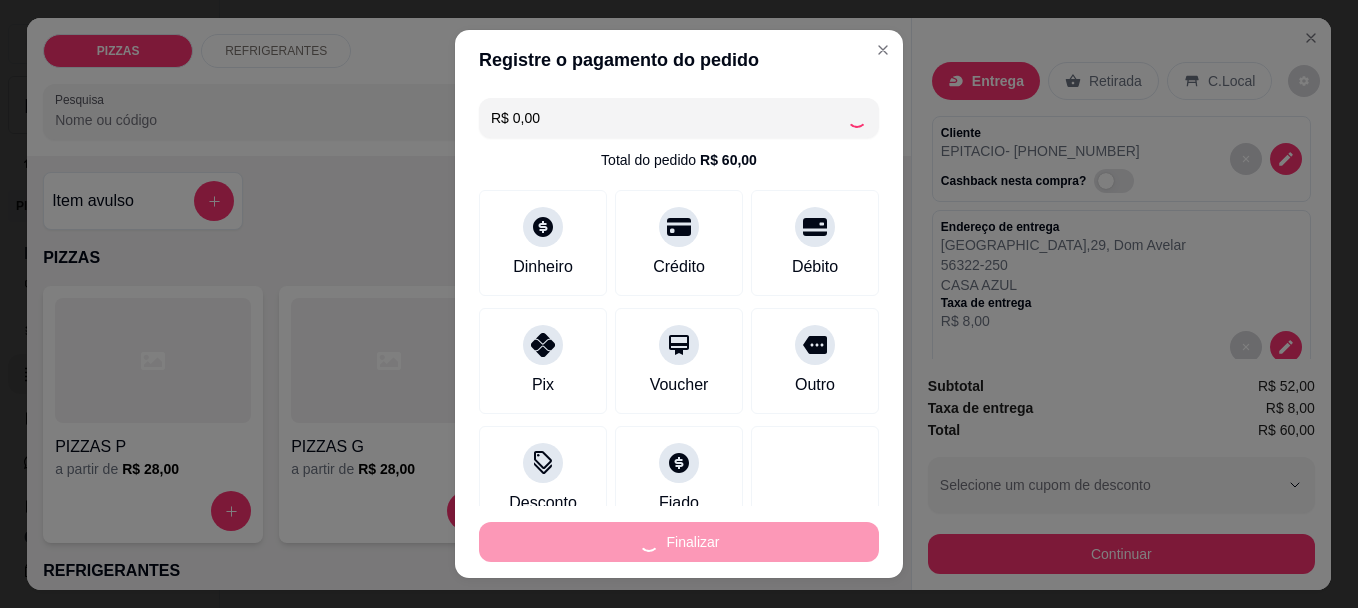 type on "0" 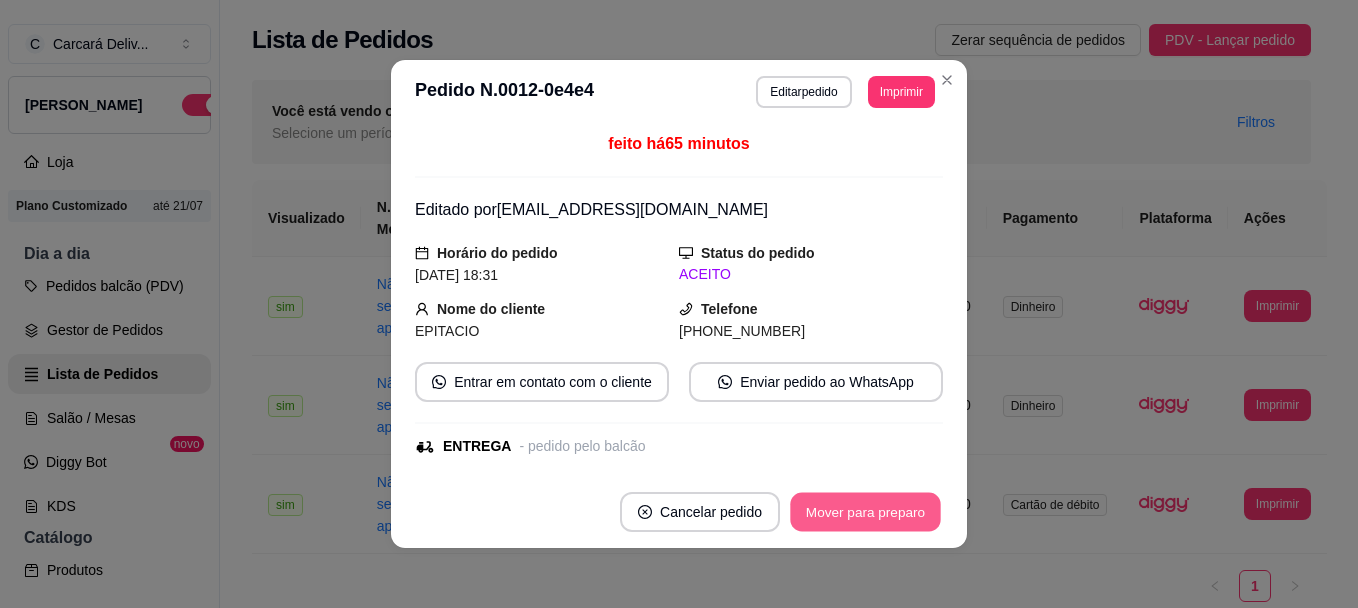 click on "Mover para preparo" at bounding box center (865, 512) 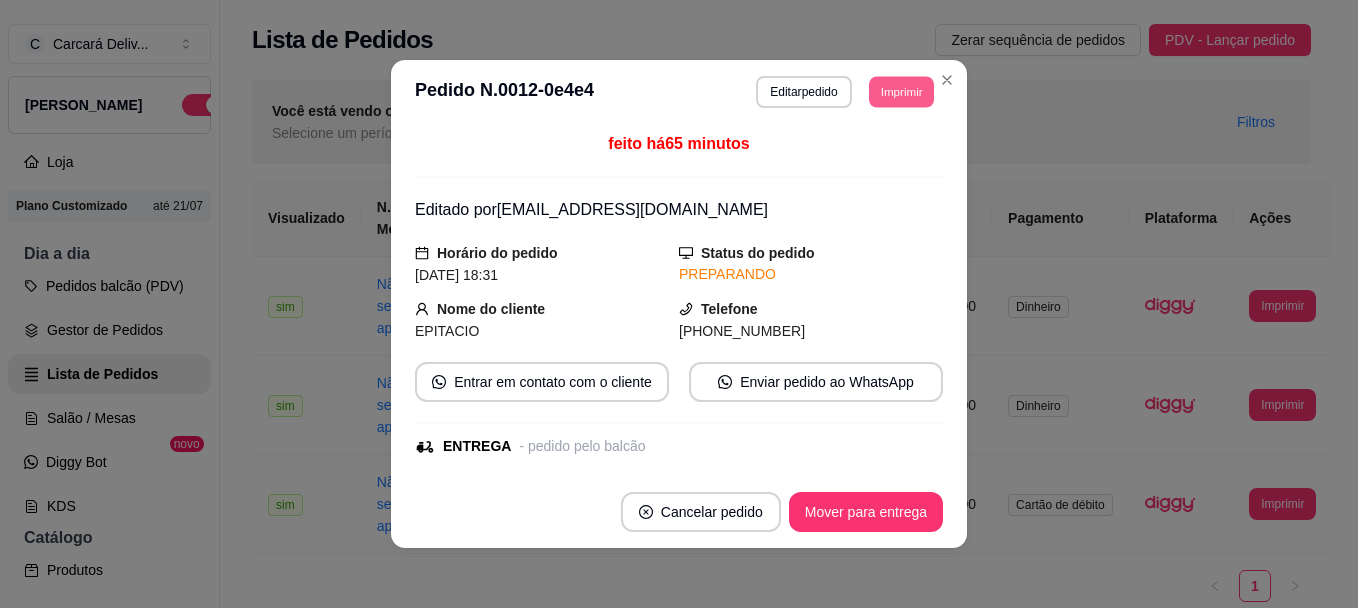 click on "Imprimir" at bounding box center [901, 91] 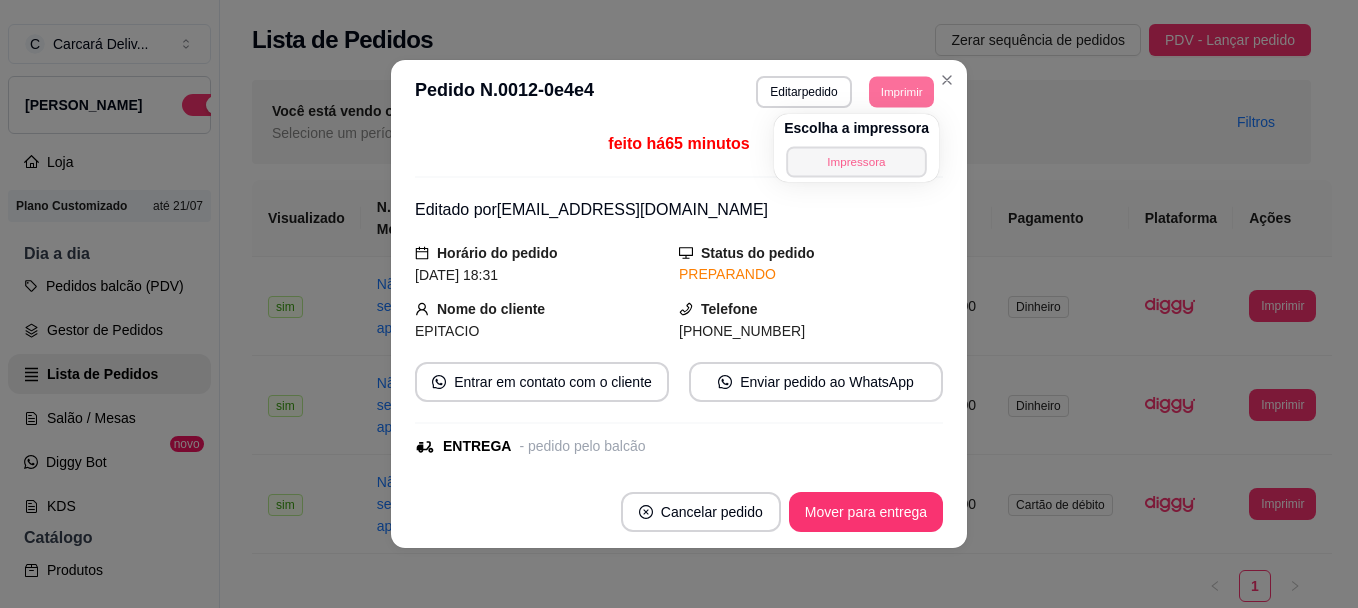 click on "Impressora" at bounding box center (856, 161) 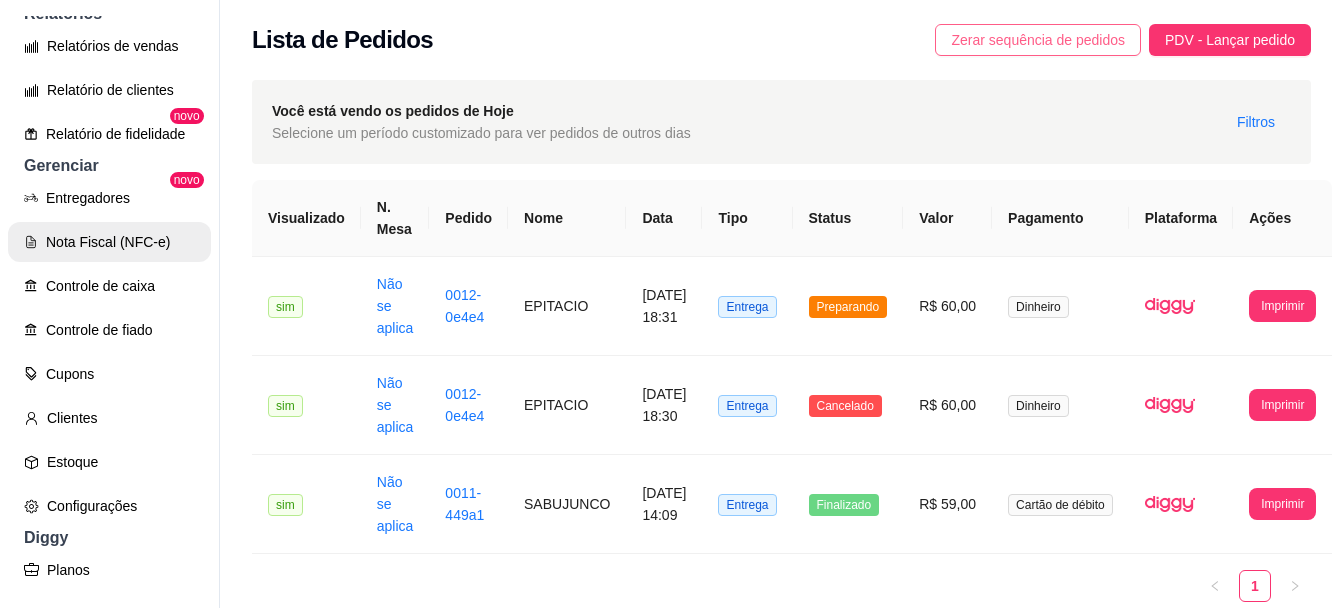 scroll, scrollTop: 633, scrollLeft: 0, axis: vertical 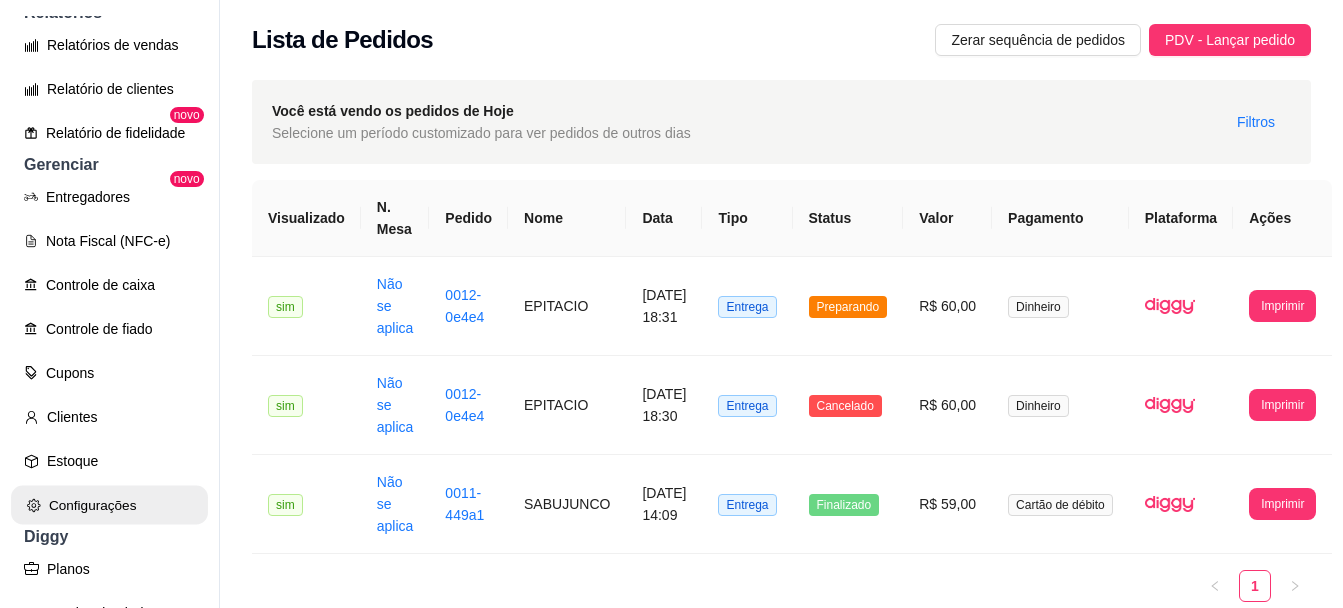 click on "Configurações" at bounding box center (109, 505) 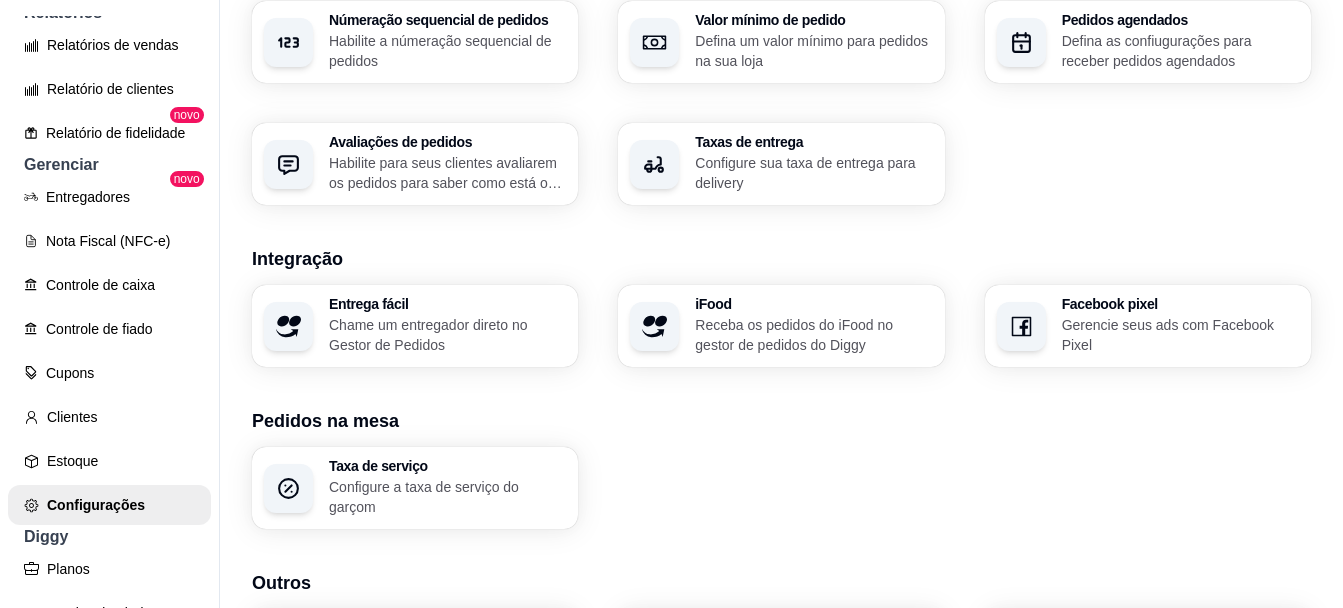 scroll, scrollTop: 825, scrollLeft: 0, axis: vertical 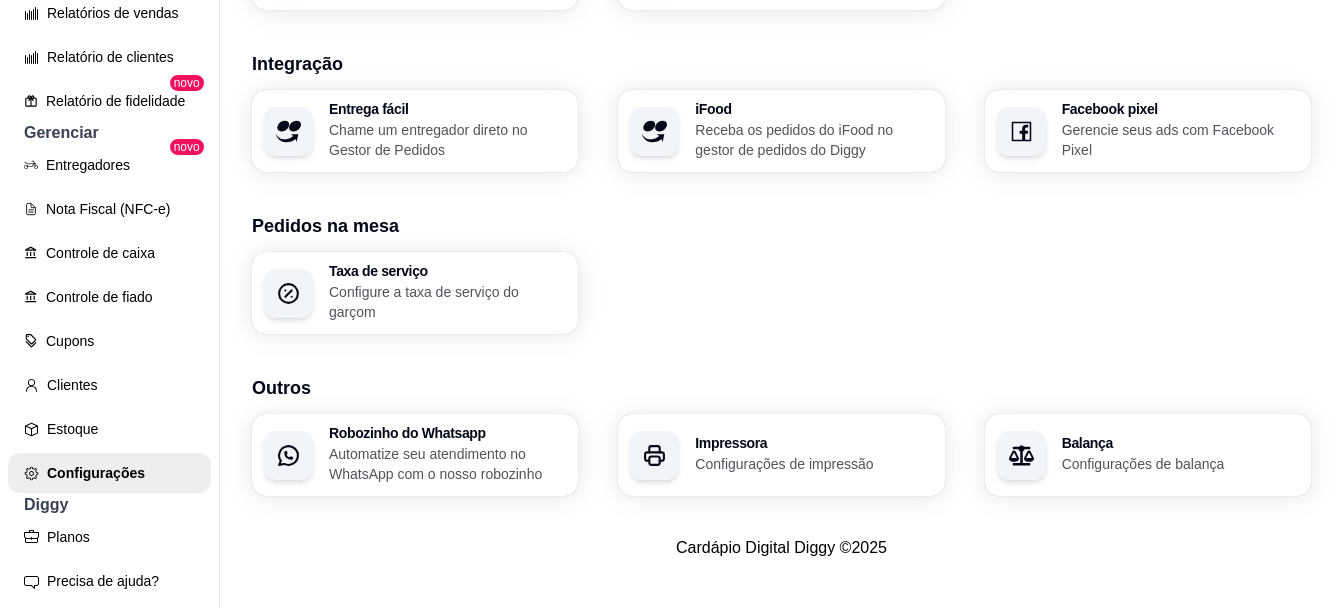 click on "Configurações de impressão" at bounding box center (813, 464) 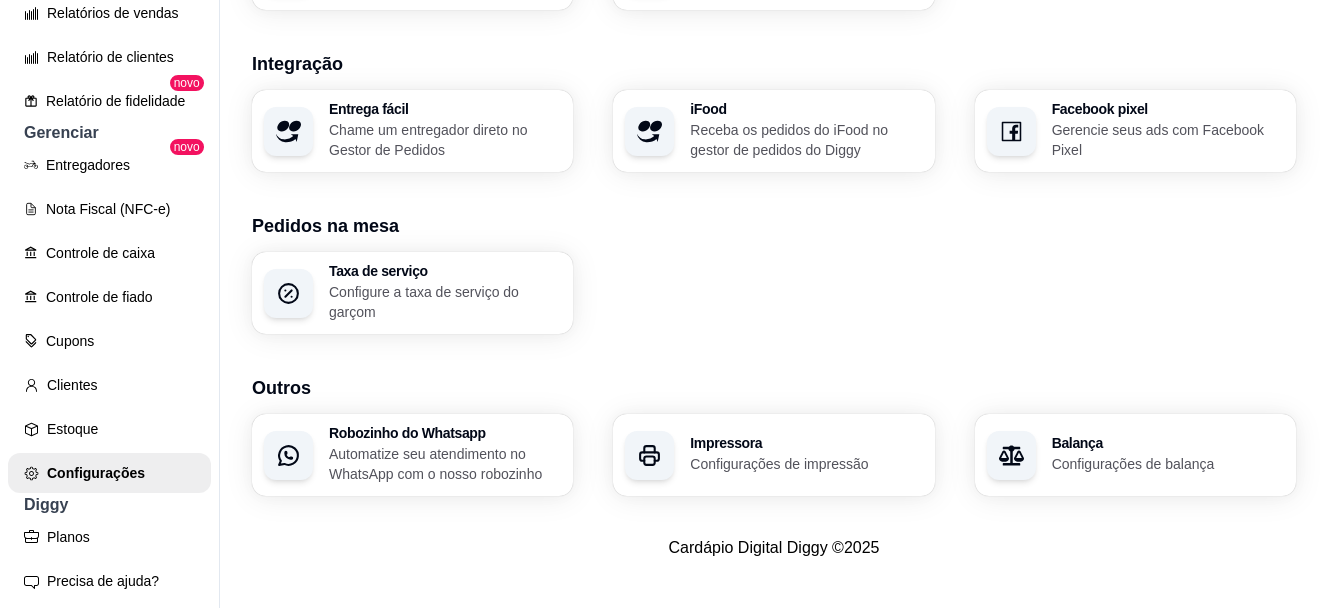 drag, startPoint x: 1131, startPoint y: 12, endPoint x: 760, endPoint y: 457, distance: 579.3669 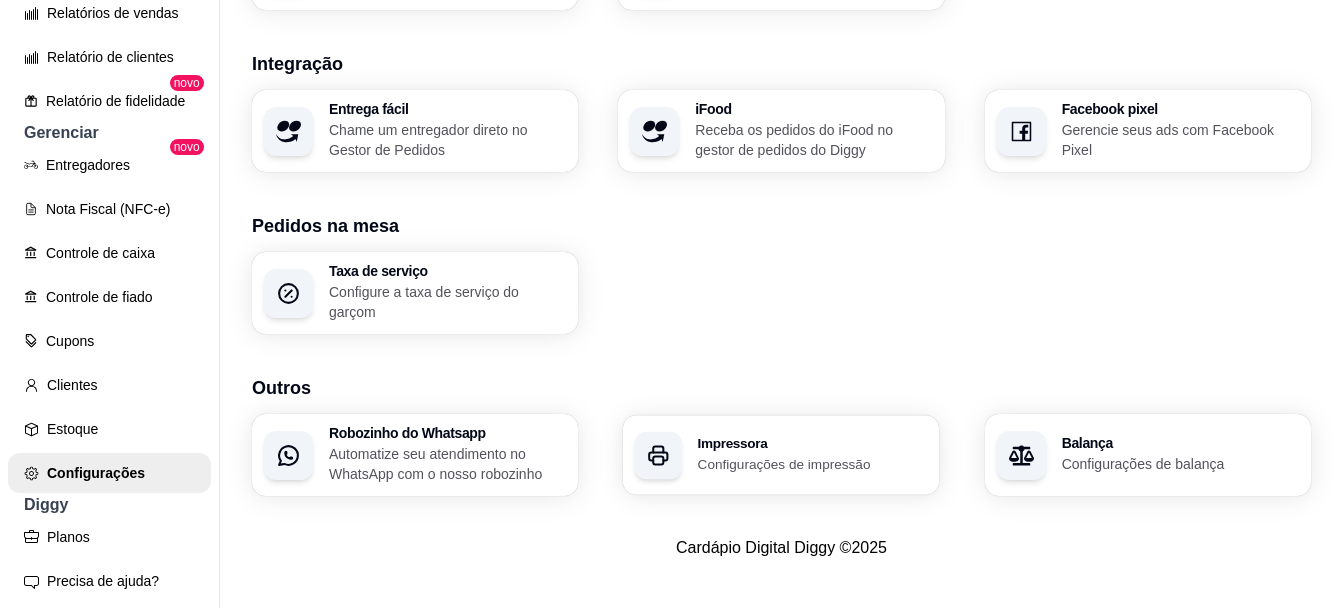 click on "Configurações de impressão" at bounding box center (813, 463) 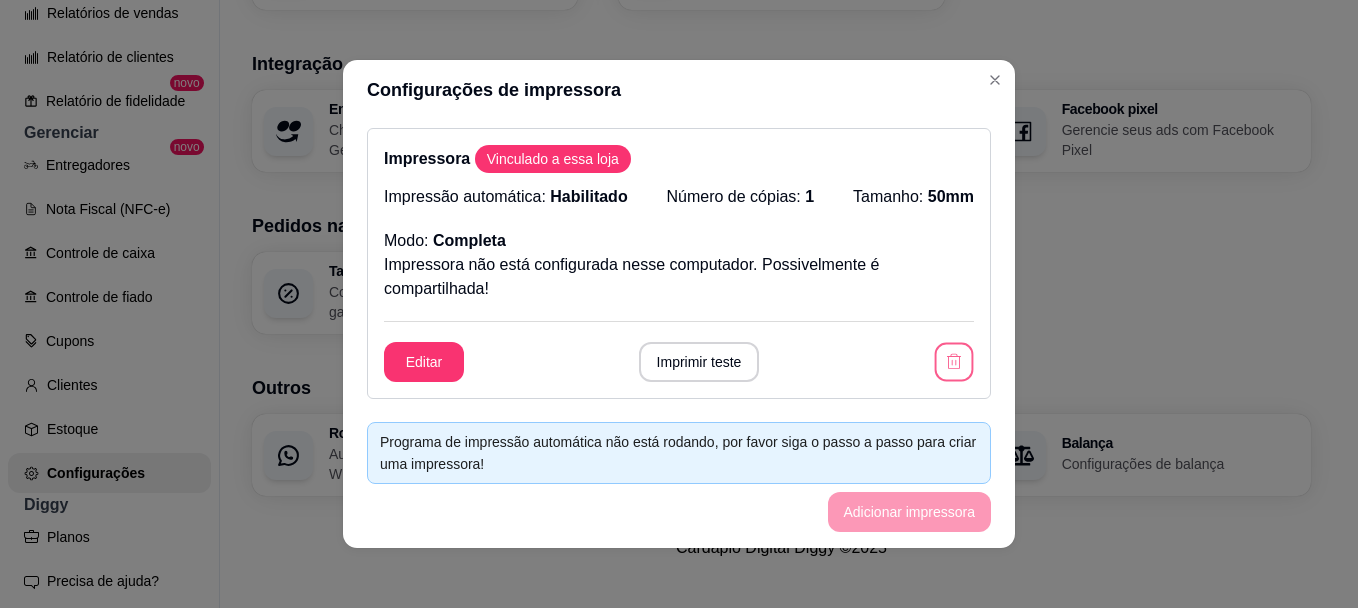 click 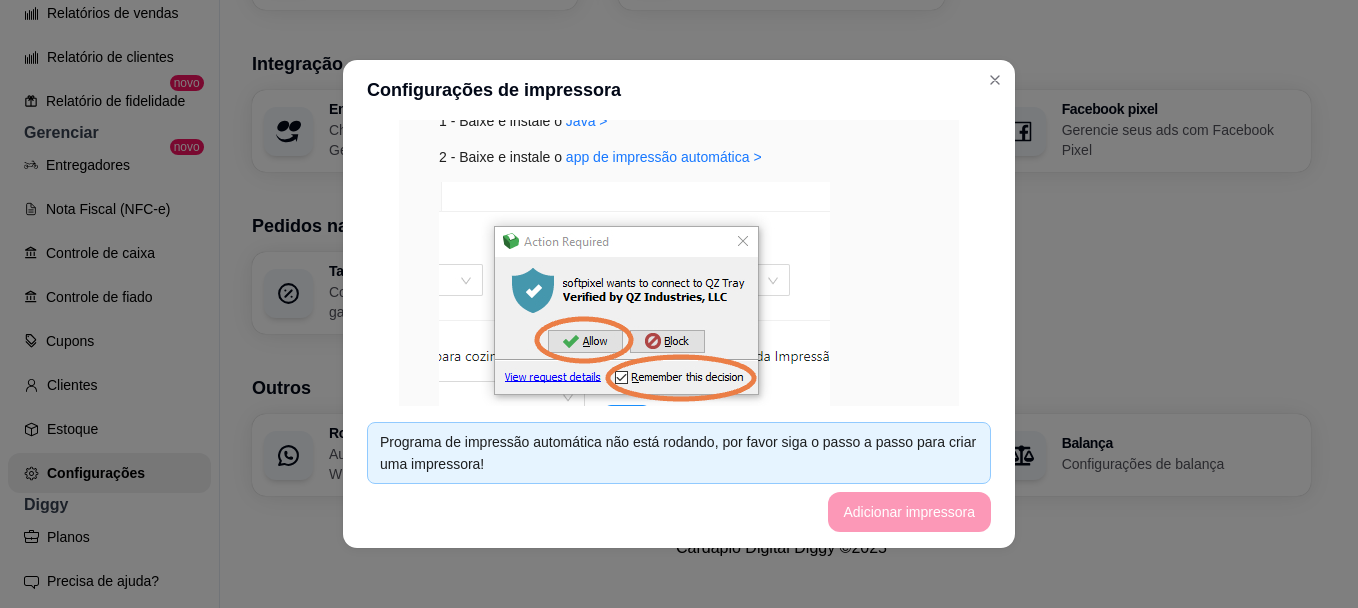 scroll, scrollTop: 524, scrollLeft: 0, axis: vertical 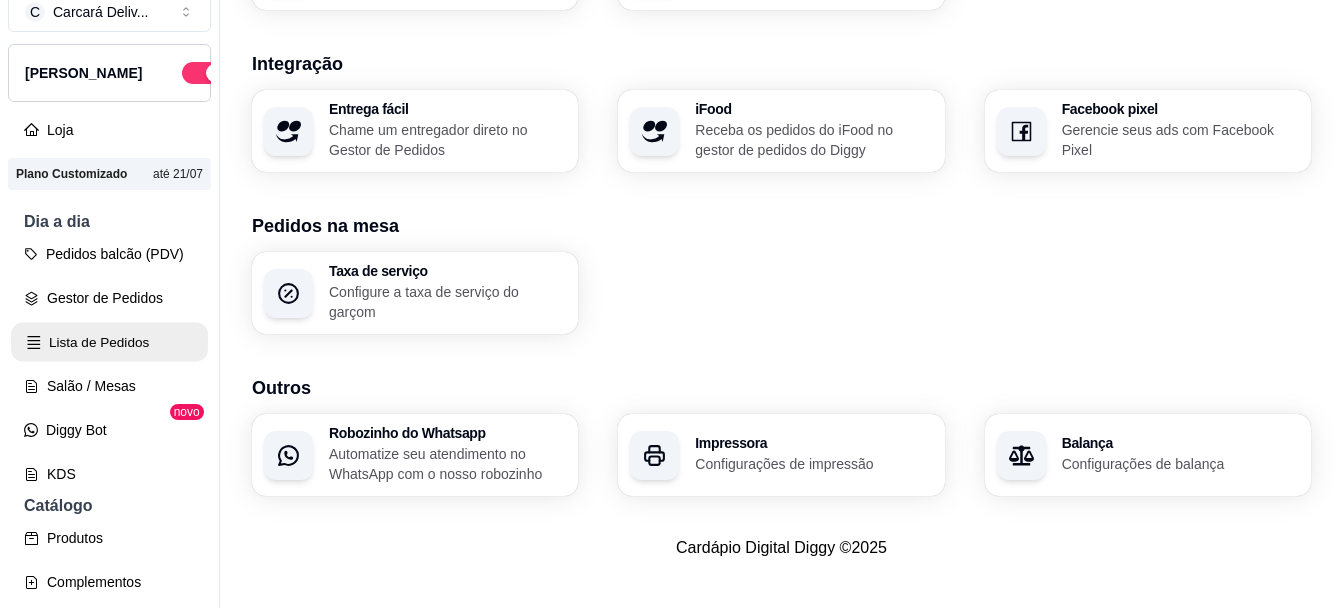 click on "Lista de Pedidos" at bounding box center [109, 342] 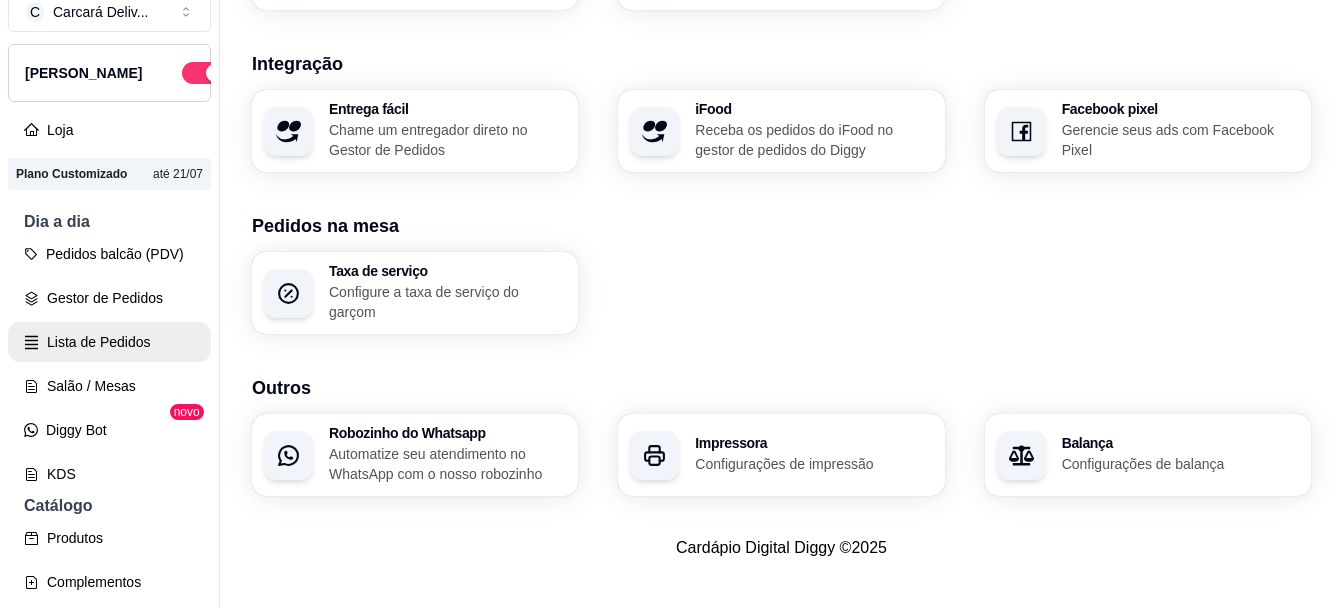 scroll, scrollTop: 0, scrollLeft: 0, axis: both 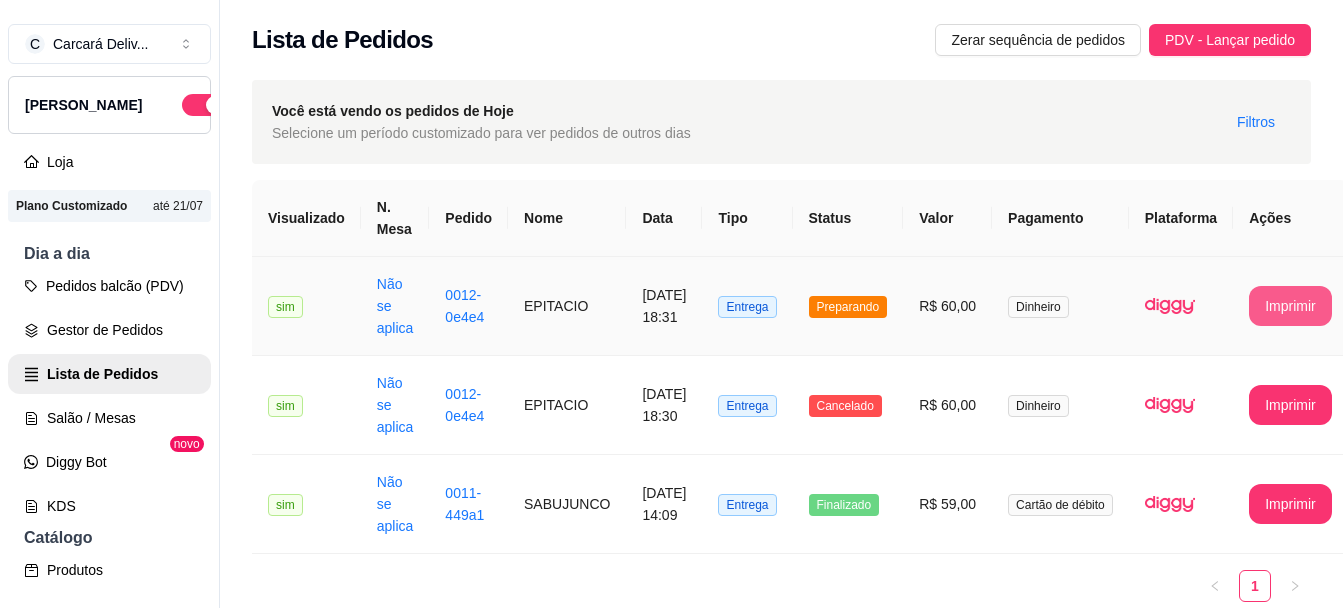click on "Imprimir" at bounding box center [1290, 306] 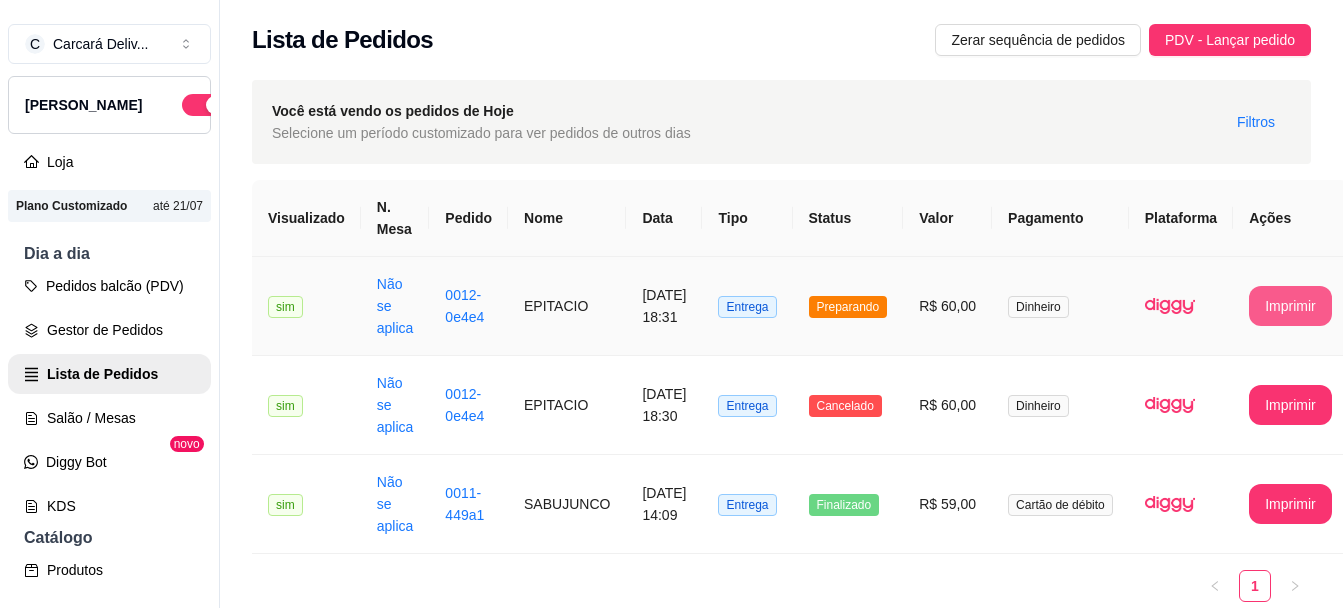 scroll, scrollTop: 0, scrollLeft: 0, axis: both 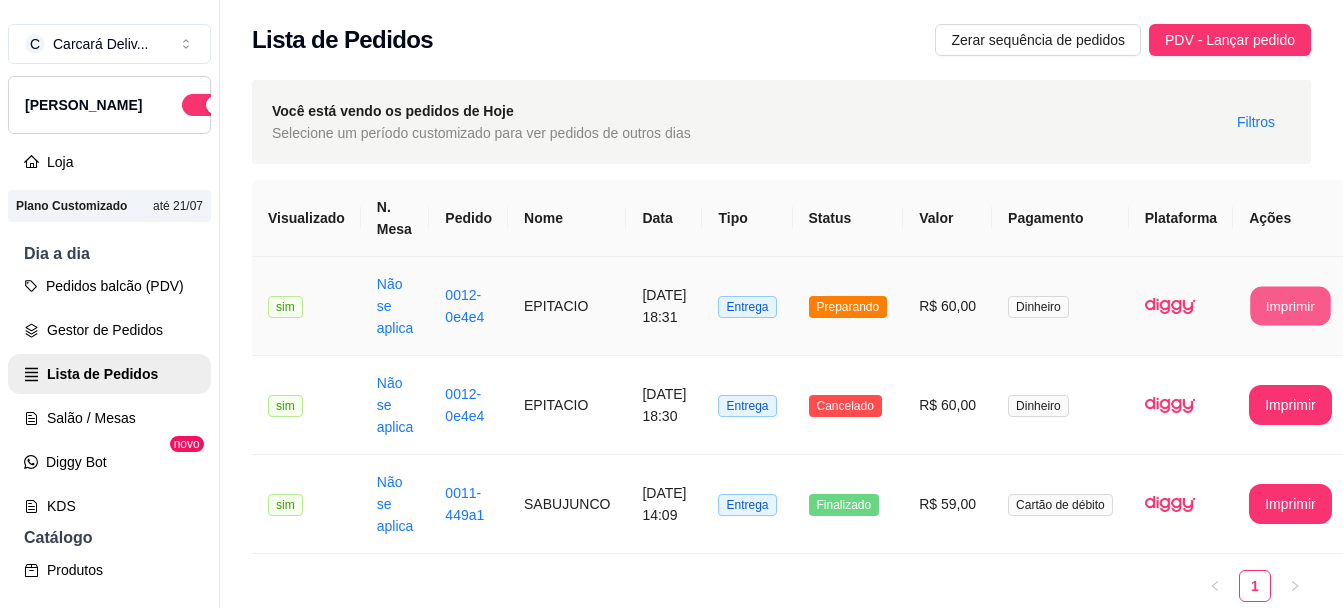 click on "Imprimir" at bounding box center (1290, 306) 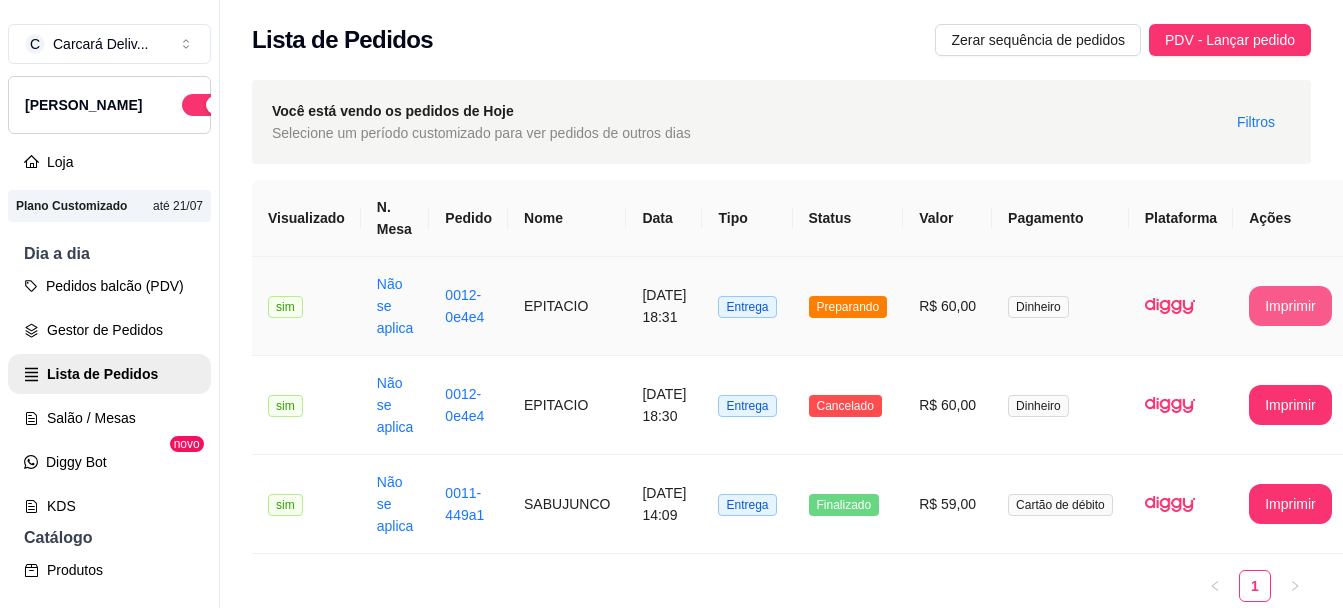 scroll, scrollTop: 0, scrollLeft: 0, axis: both 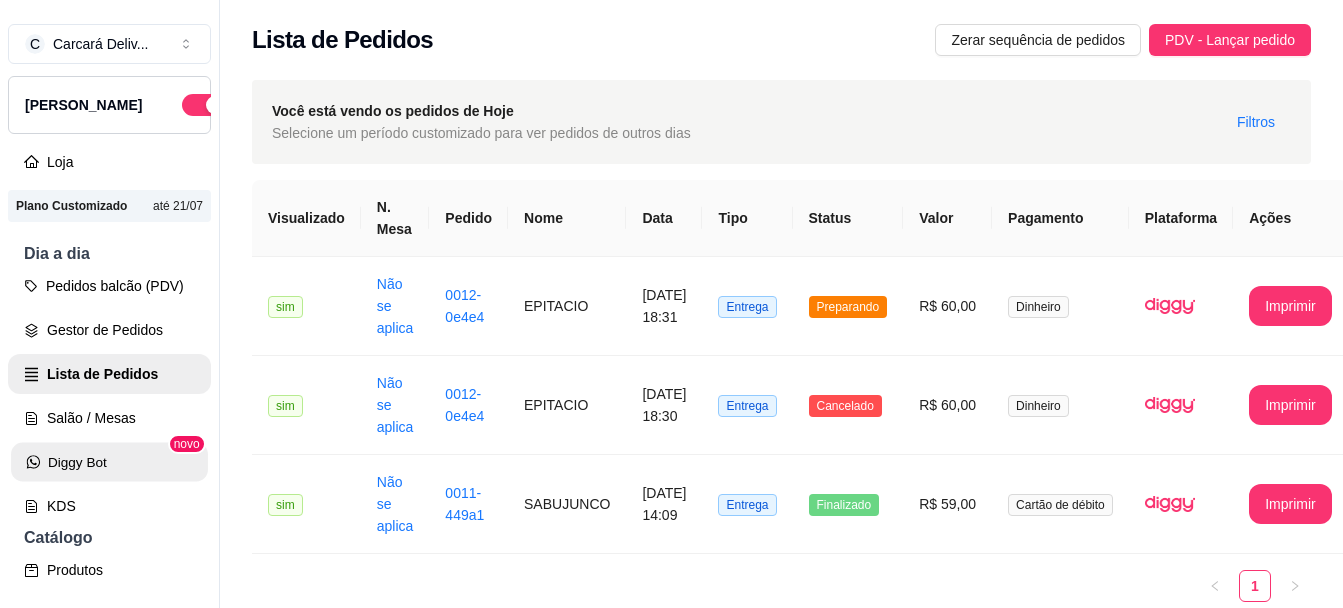 click on "Diggy Bot" at bounding box center [109, 462] 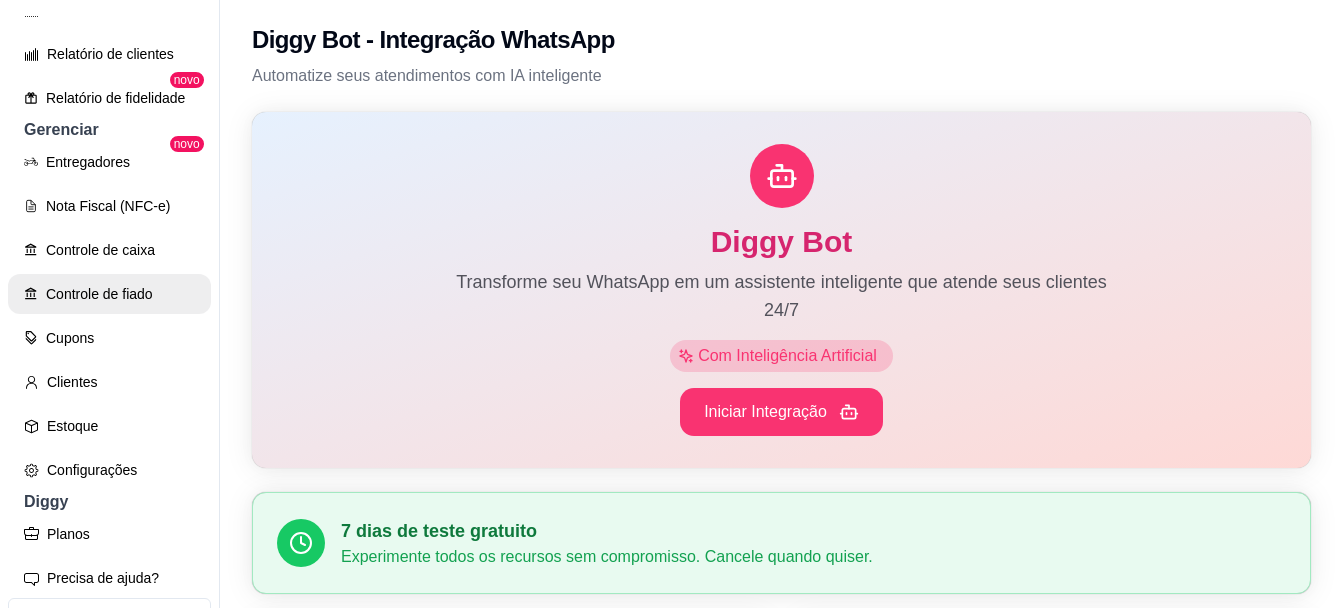 scroll, scrollTop: 669, scrollLeft: 0, axis: vertical 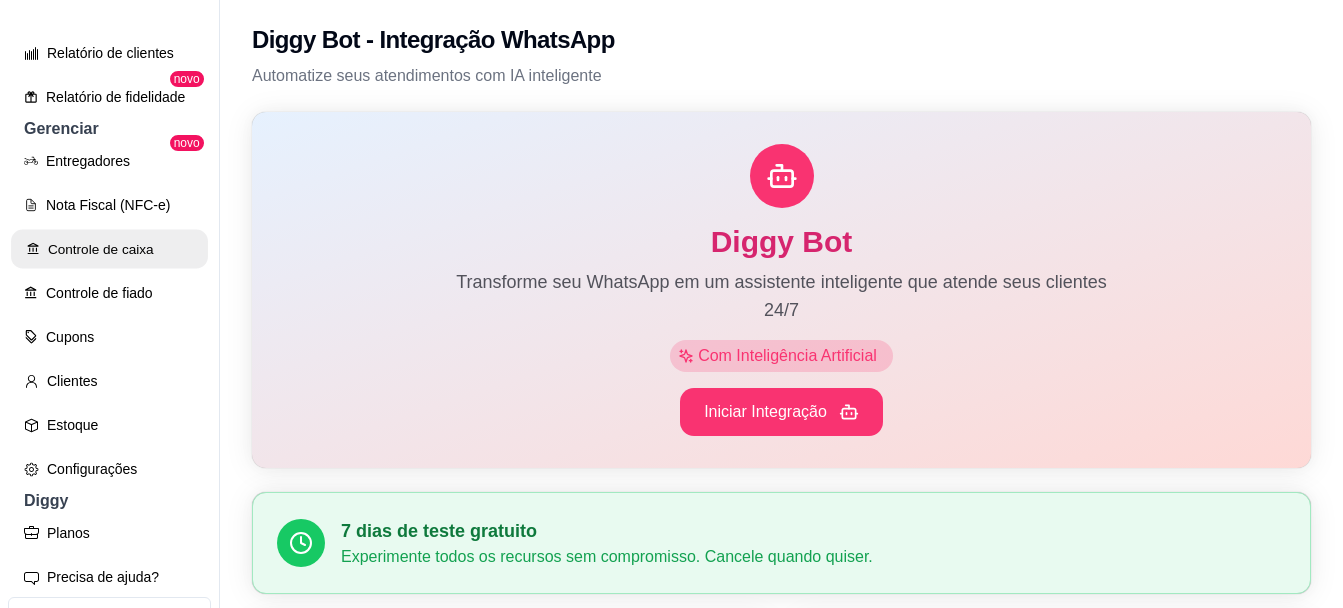 click on "Controle de caixa" at bounding box center [109, 249] 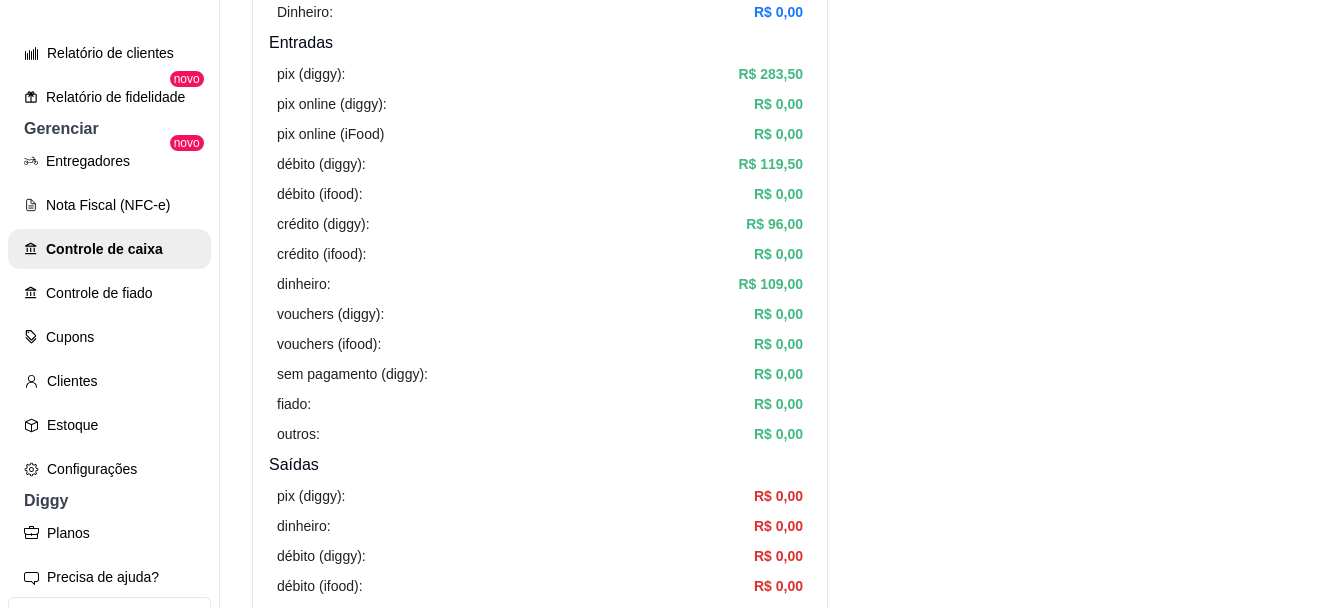 scroll, scrollTop: 253, scrollLeft: 0, axis: vertical 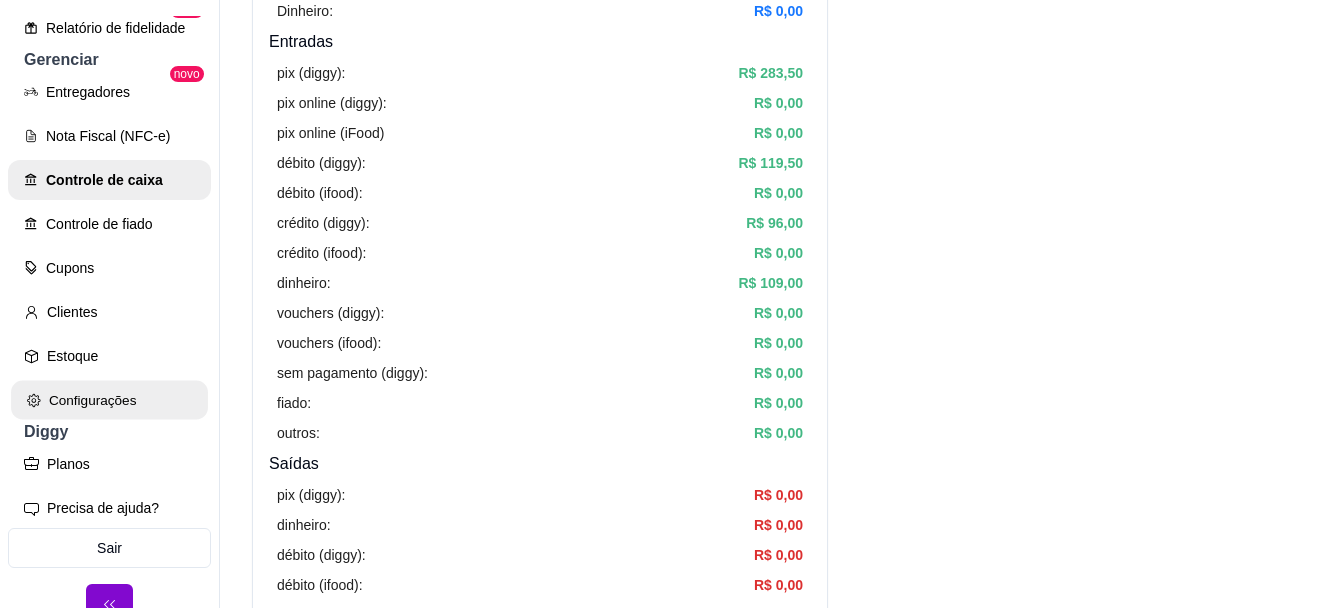 click on "Configurações" at bounding box center (109, 400) 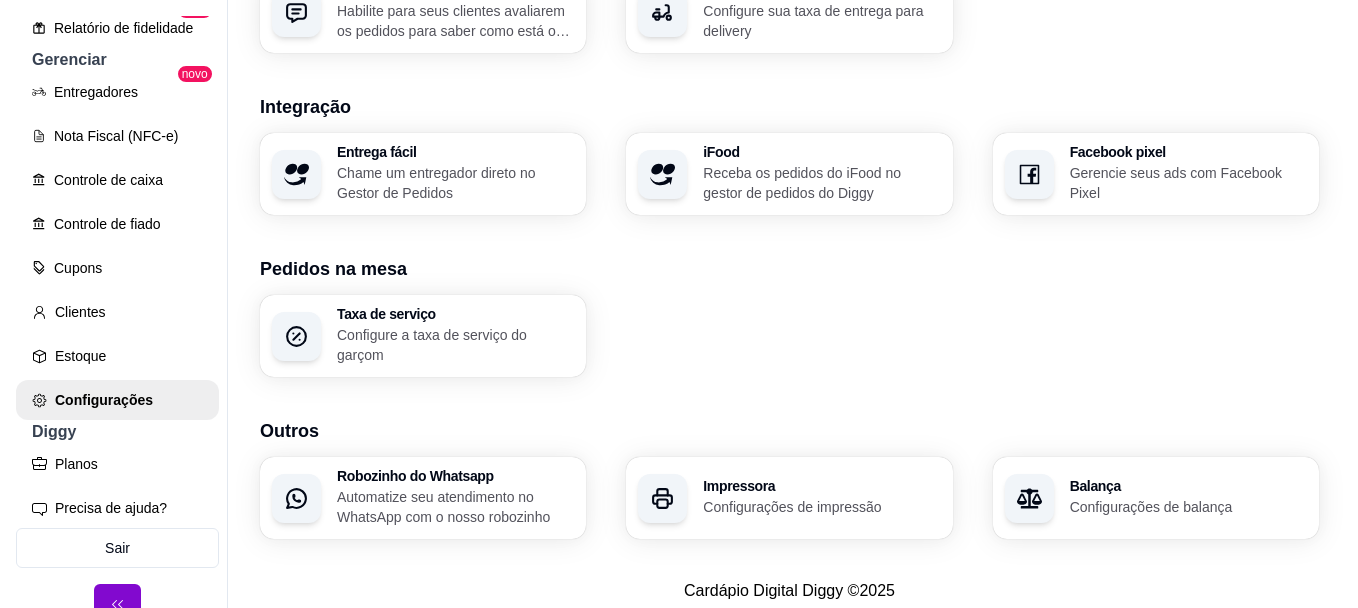 scroll, scrollTop: 825, scrollLeft: 0, axis: vertical 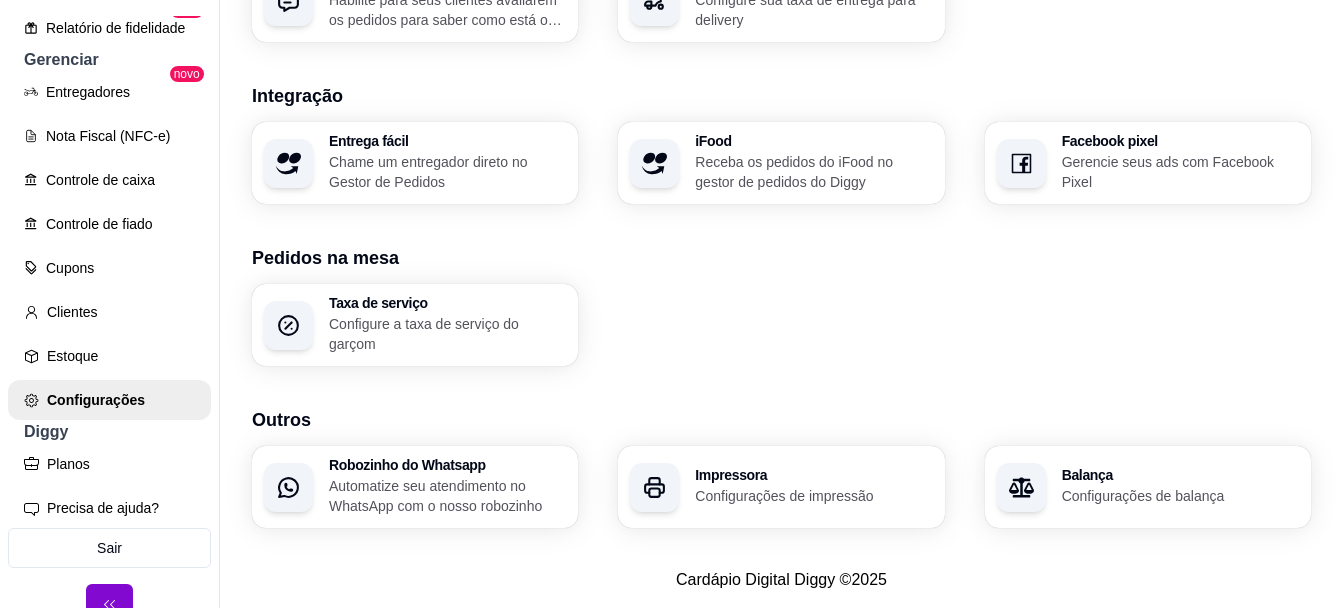 click on "Impressora Configurações de impressão" at bounding box center (813, 487) 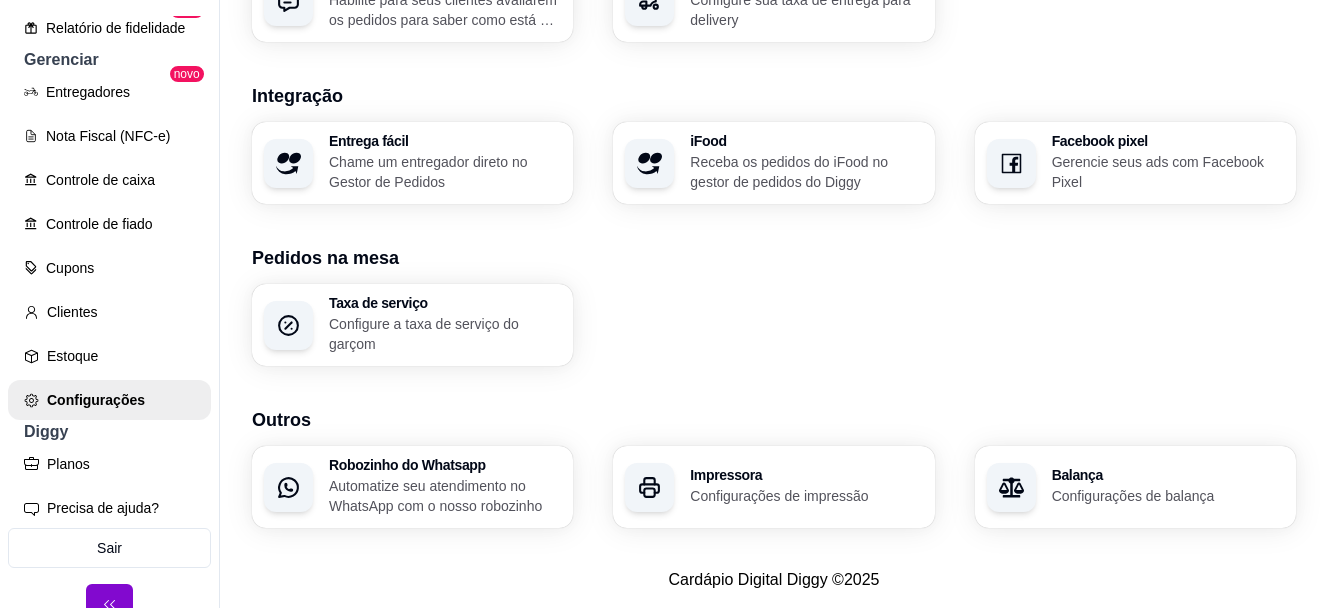 click on "Programa de impressão automática não está rodando, por favor siga o passo a passo para criar uma impressora!" at bounding box center [671, 456] 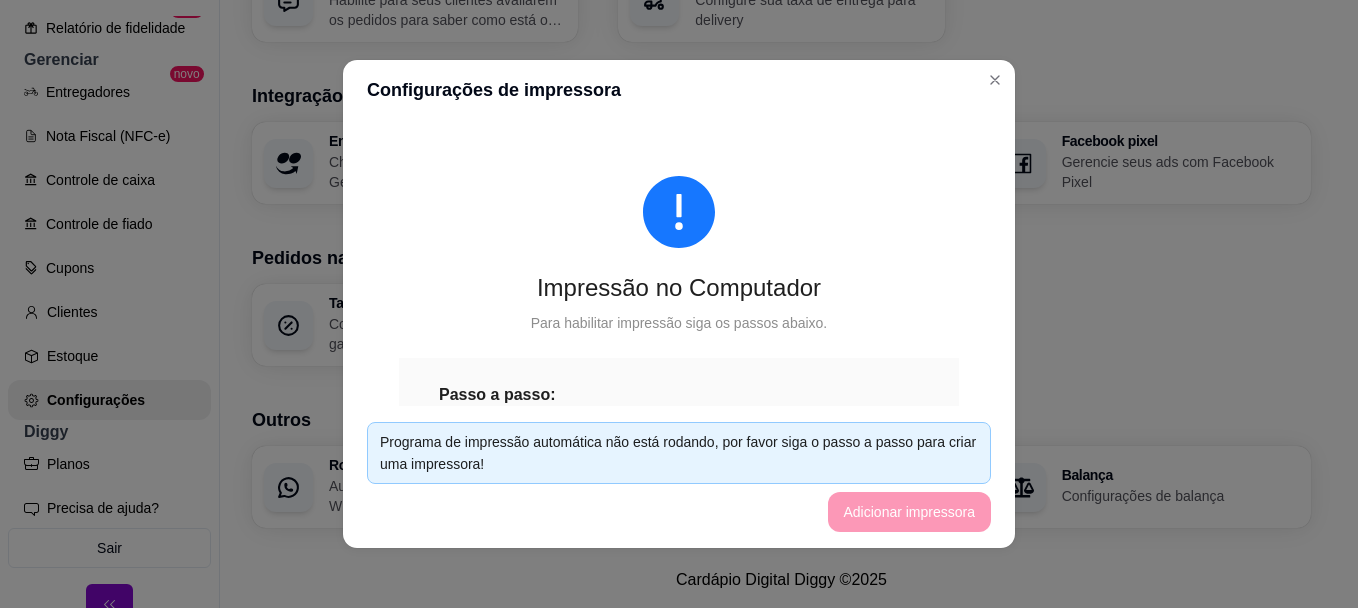 drag, startPoint x: 773, startPoint y: 469, endPoint x: 905, endPoint y: 244, distance: 260.86203 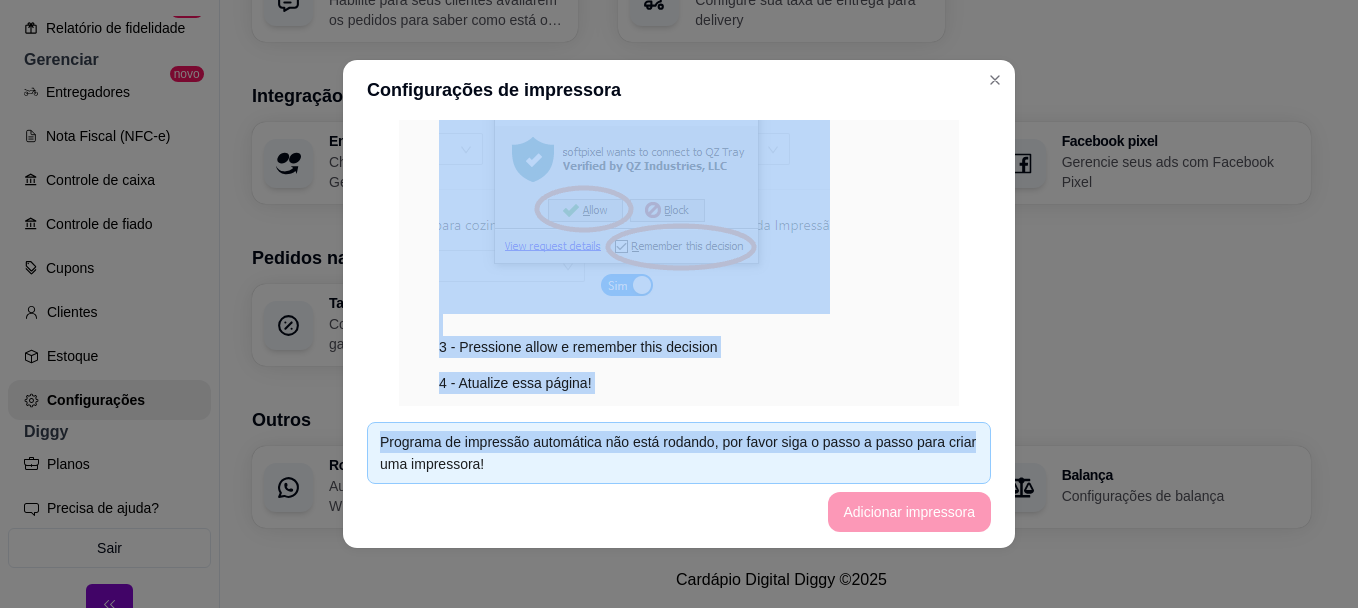 scroll, scrollTop: 524, scrollLeft: 0, axis: vertical 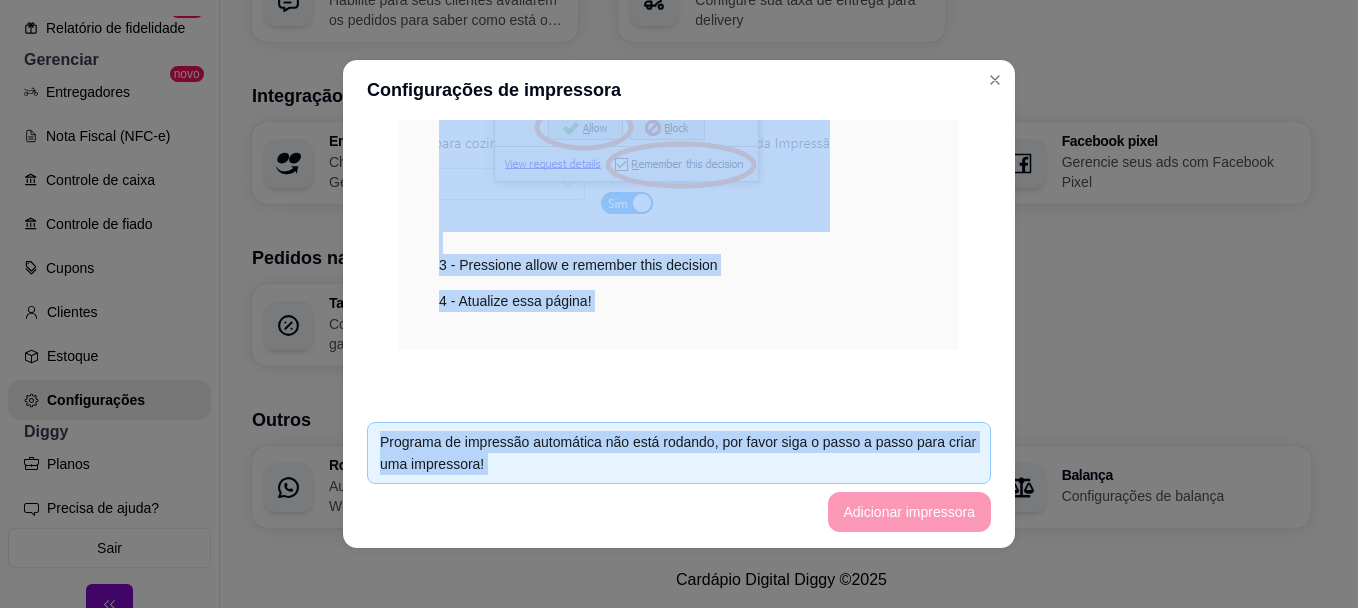 drag, startPoint x: 982, startPoint y: 308, endPoint x: 988, endPoint y: 520, distance: 212.08488 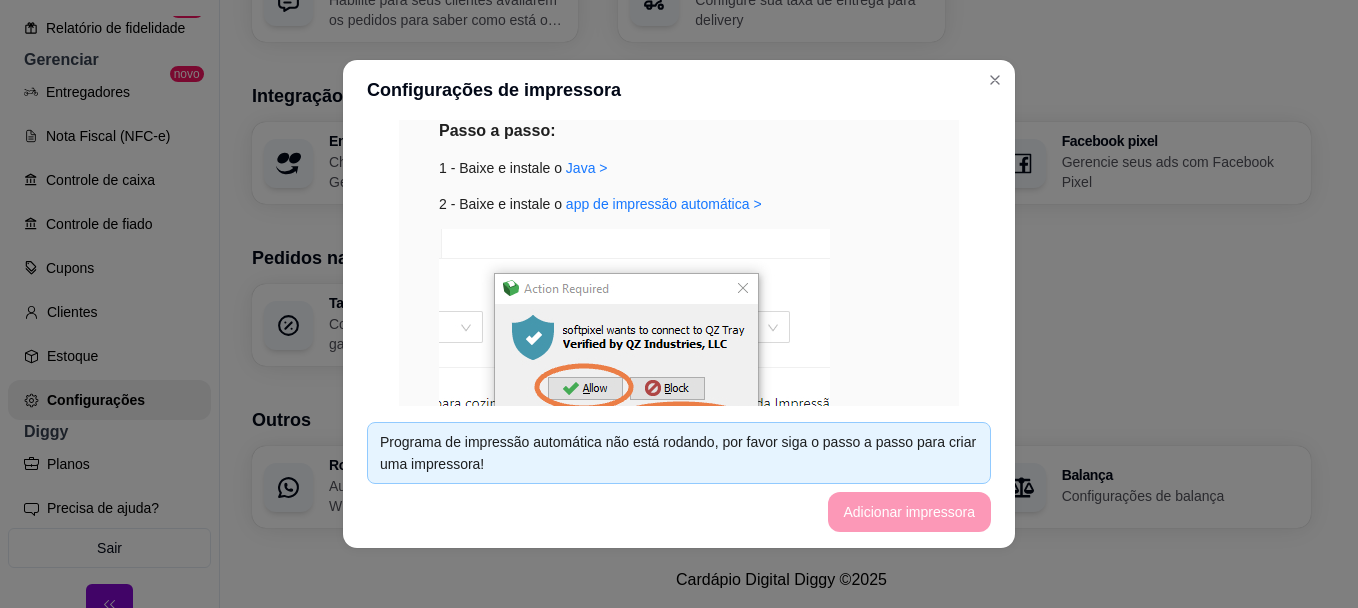 scroll, scrollTop: 0, scrollLeft: 0, axis: both 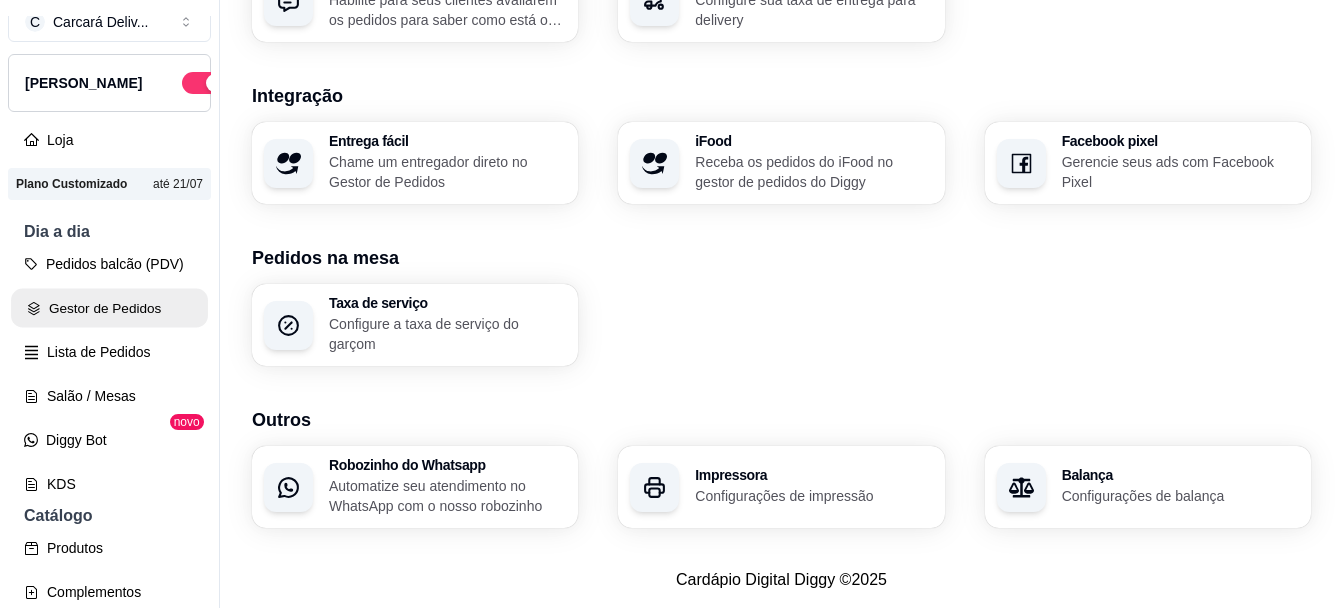 click on "Gestor de Pedidos" at bounding box center (109, 308) 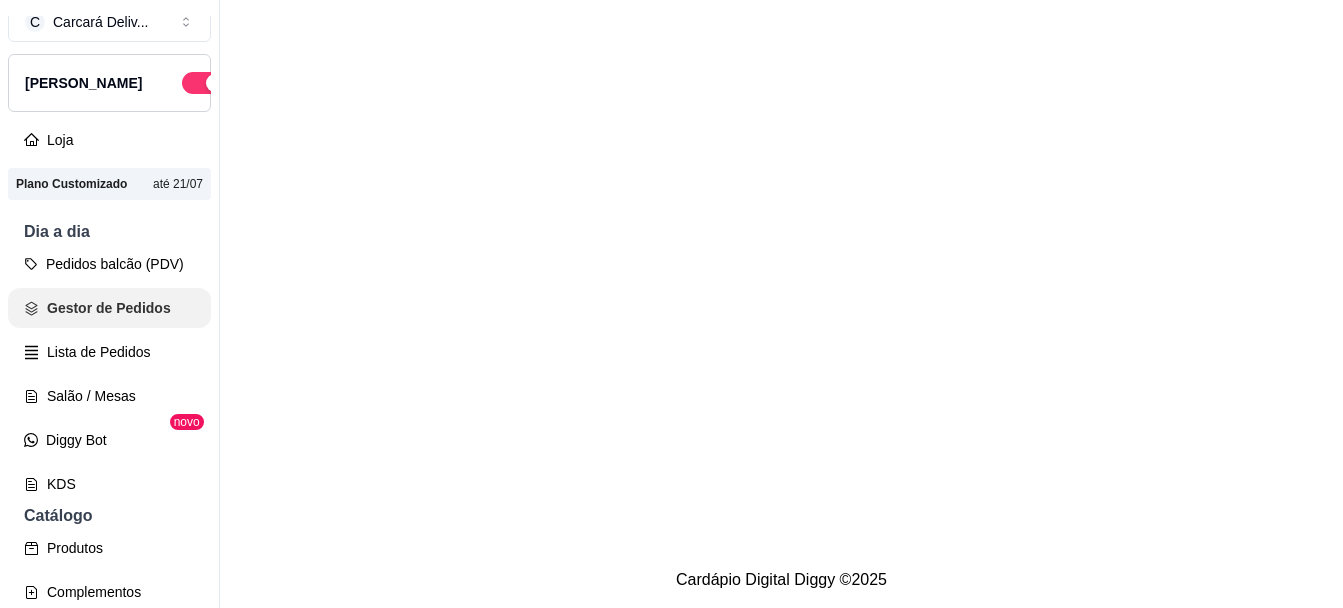 scroll, scrollTop: 0, scrollLeft: 0, axis: both 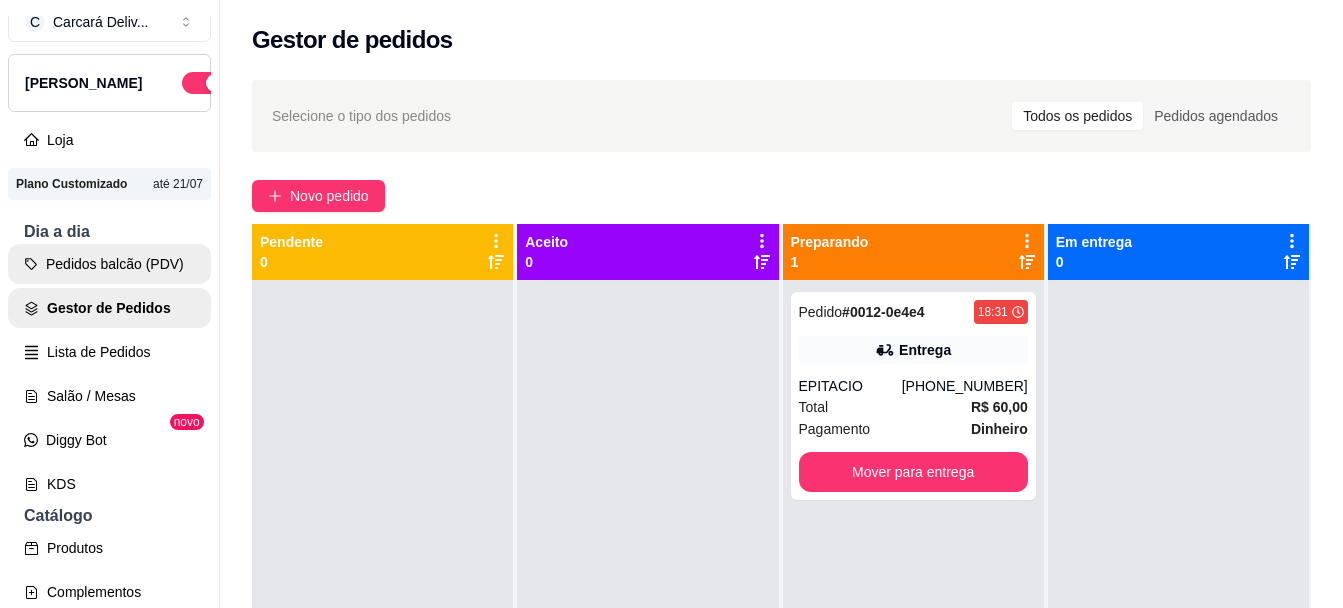 click on "Pedidos balcão (PDV)" at bounding box center [109, 264] 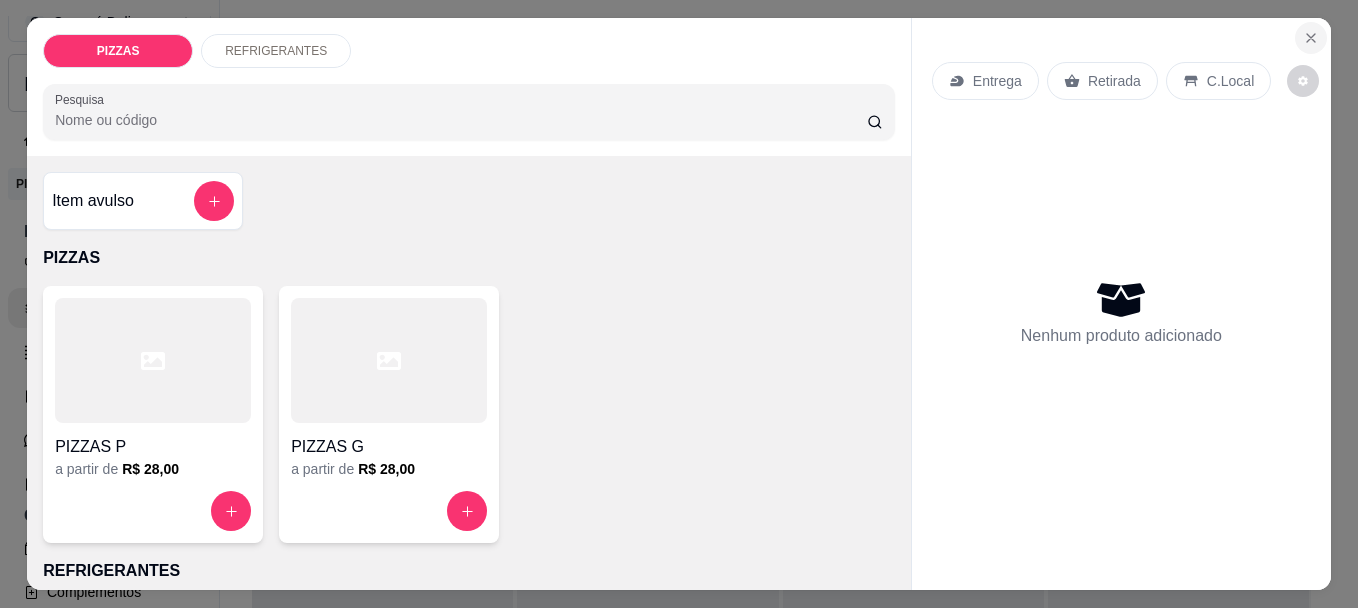 click on "C Carcará Deliv ... Loja Aberta Loja Plano Customizado até 21/07   Dia a dia Pedidos balcão (PDV) Gestor de Pedidos Lista de Pedidos Salão / Mesas Diggy Bot novo KDS Catálogo Produtos Complementos Relatórios Relatórios de vendas Relatório de clientes Relatório de fidelidade novo Gerenciar Entregadores novo Nota Fiscal (NFC-e) Controle de caixa Controle de fiado Cupons Clientes Estoque Configurações Diggy Planos Precisa de ajuda? Sair Gestor de pedidos Selecione o tipo dos pedidos Todos os pedidos Pedidos agendados Novo pedido Pendente 0 Aceito 0 Preparando 1 Pedido  # 0012-0e4e4 18:31 Entrega EPITACIO [PHONE_NUMBER] Total R$ 60,00 Pagamento Dinheiro Mover para entrega Em entrega 0 Cardápio Digital Diggy © 2025 PIZZAS REFRIGERANTES Pesquisa Item avulso PIZZAS PIZZAS P a partir de     R$ 28,00 PIZZAS G a partir de     R$ 28,00 REFRIGERANTES 002 - COCA COLA ZERO 1L PET   R$ 9,00 0 003 - COCA COLA LATA 350ml   R$ 6,00 0 004 - COCA COLA ZERO - LATA 350ml   R$ 5,00 0   R$ 9,00 0   R$ 5,00 0" at bounding box center [679, 304] 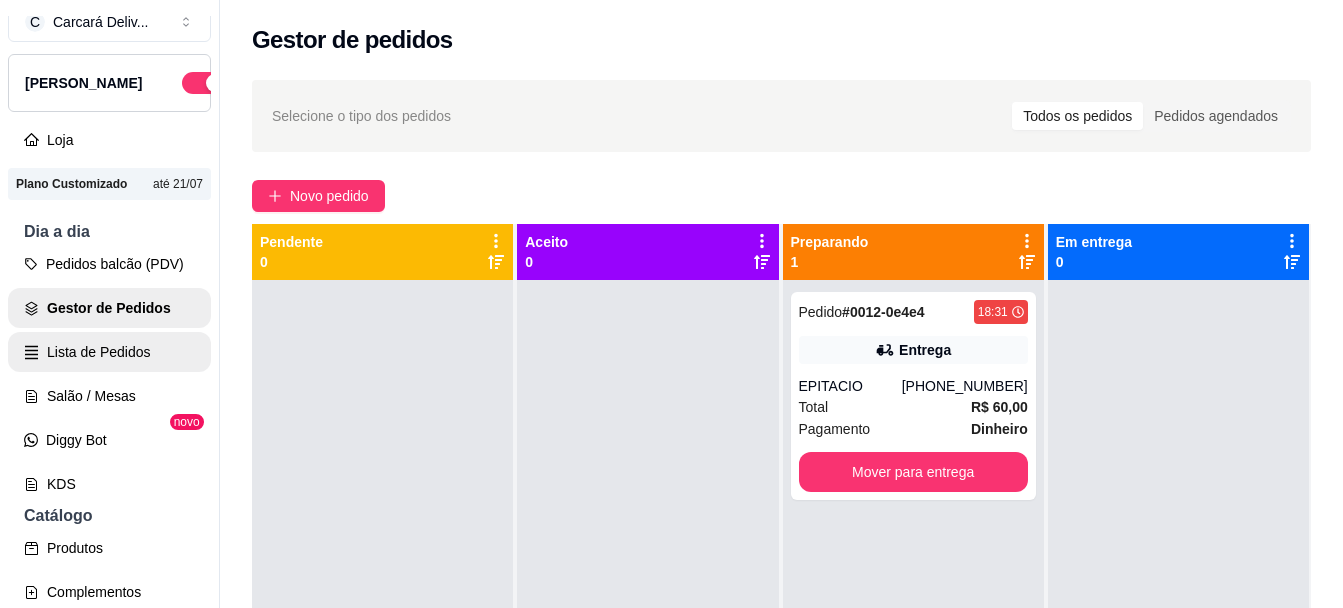 click on "Lista de Pedidos" at bounding box center (109, 352) 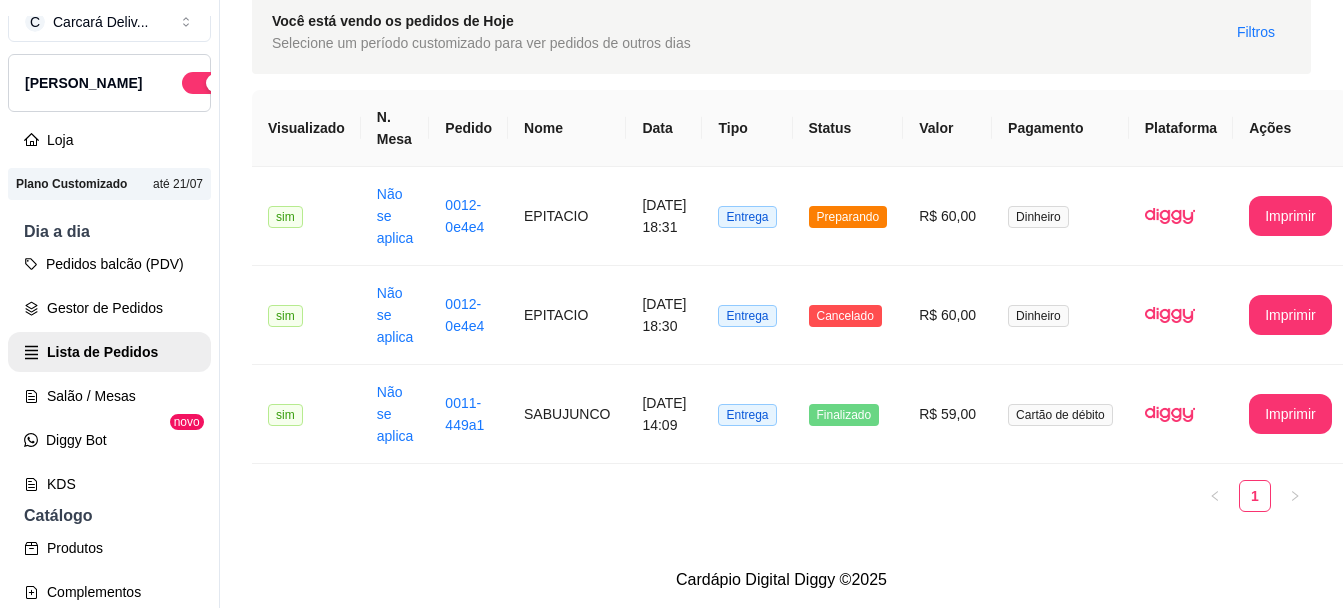 scroll, scrollTop: 0, scrollLeft: 0, axis: both 